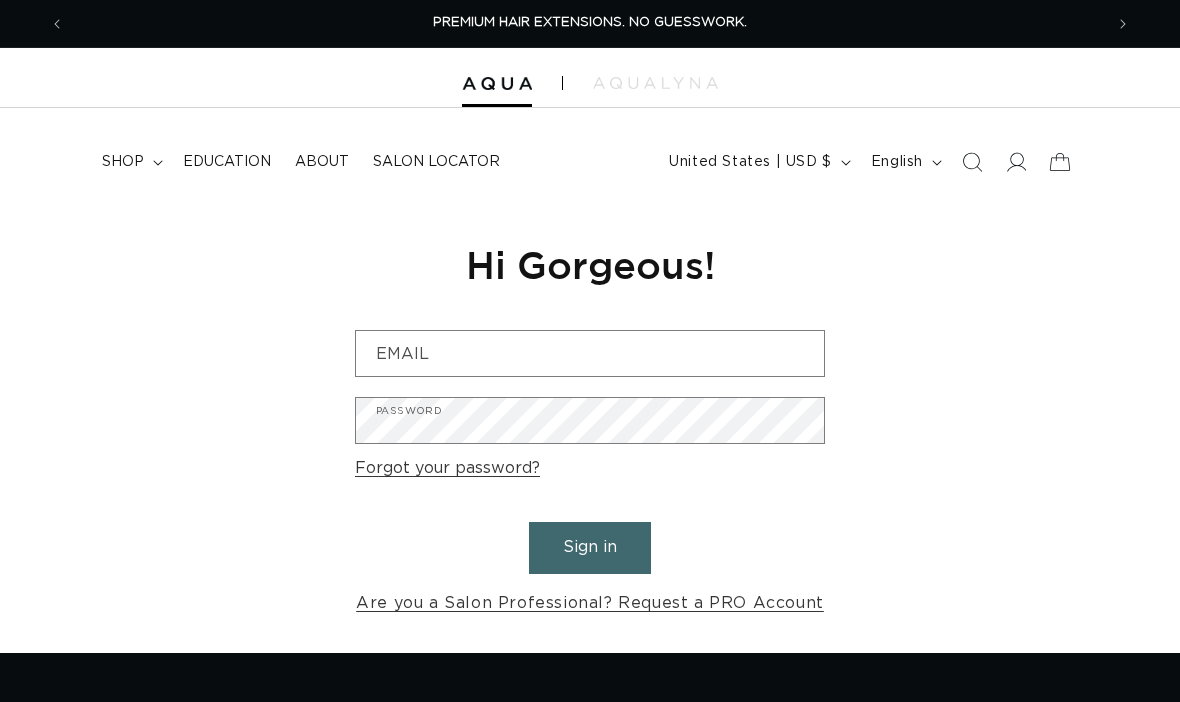 scroll, scrollTop: 0, scrollLeft: 0, axis: both 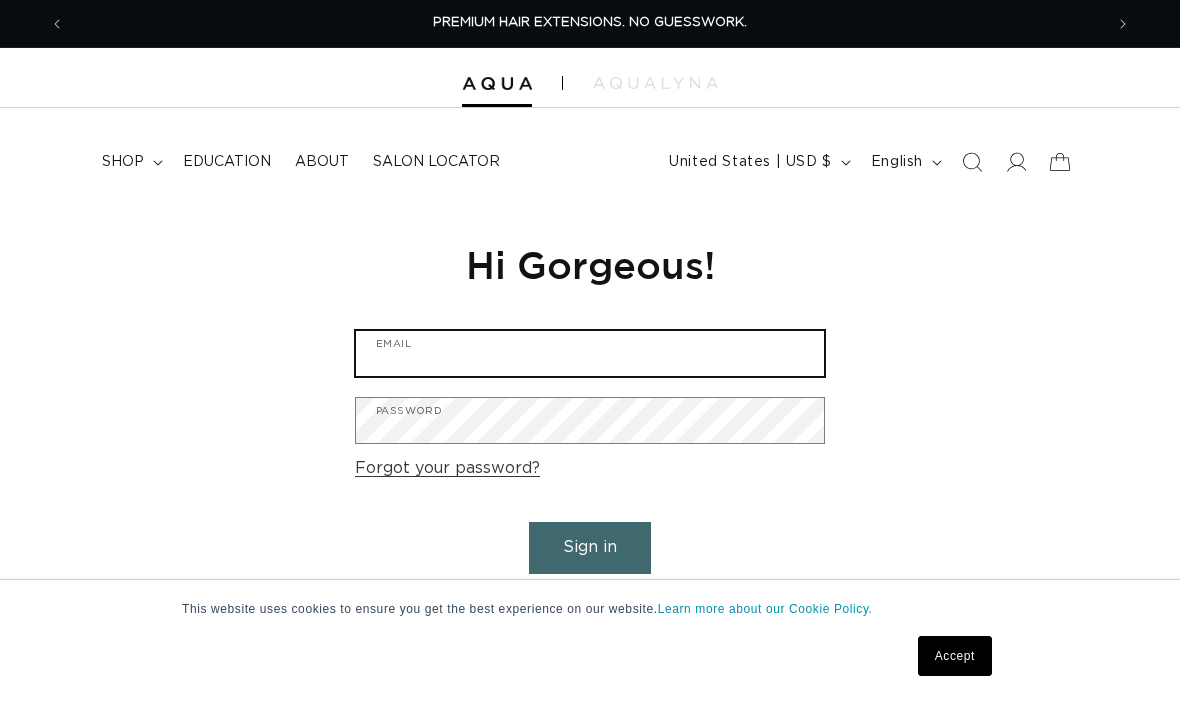 click on "Email" at bounding box center (590, 353) 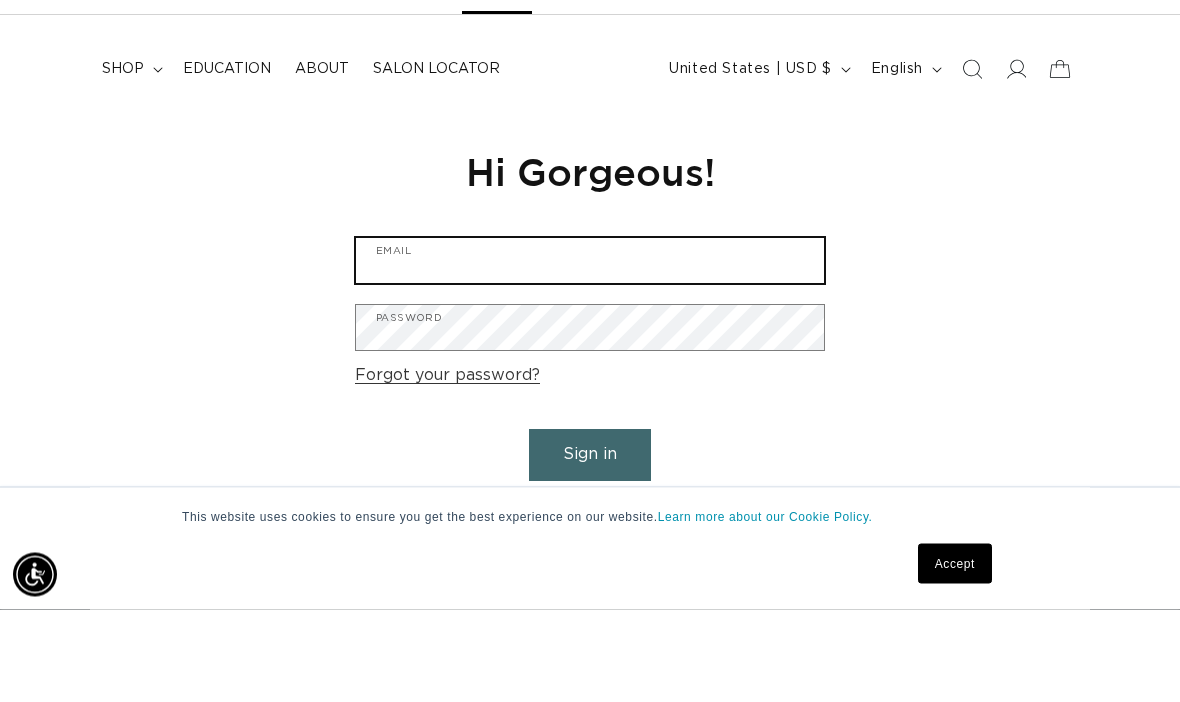 scroll, scrollTop: 0, scrollLeft: 1038, axis: horizontal 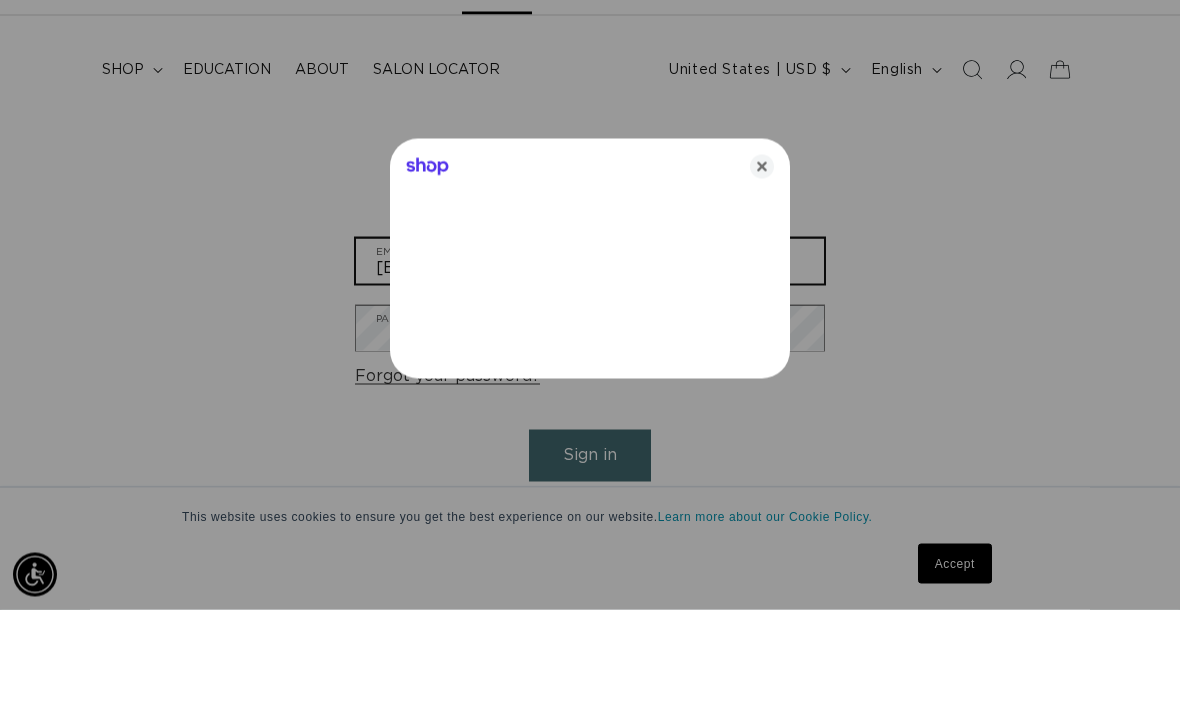 type on "fringesalonstudio@yahoo.com" 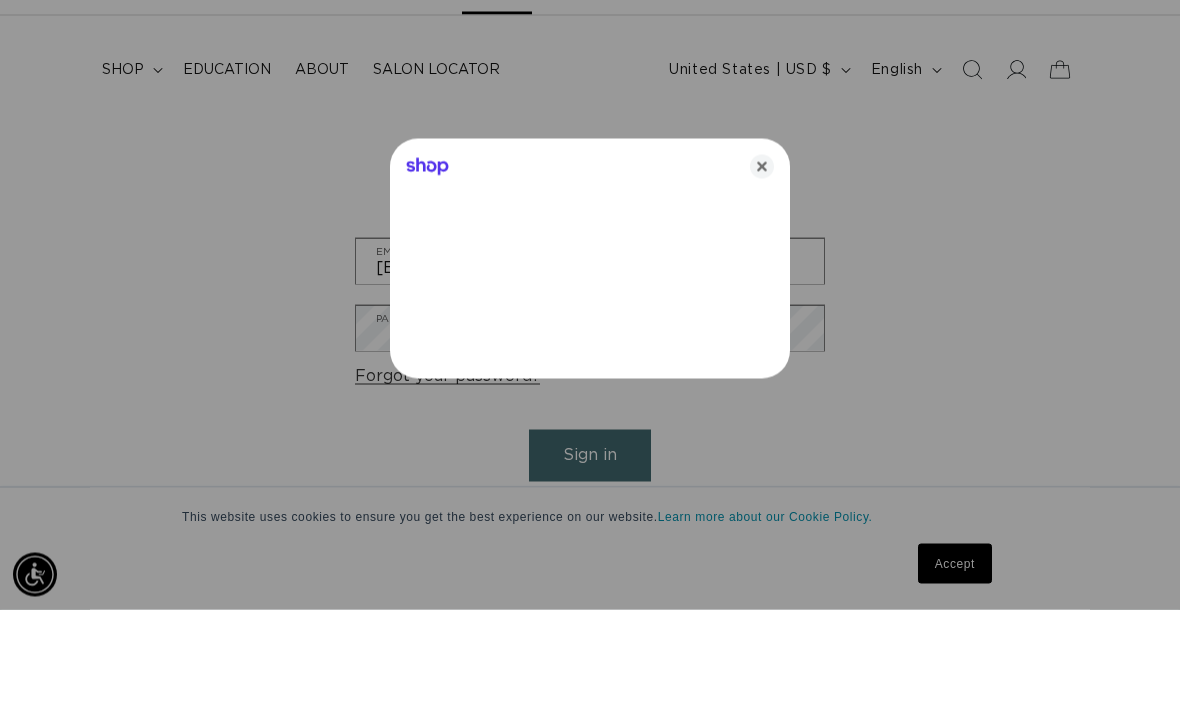 scroll, scrollTop: 93, scrollLeft: 0, axis: vertical 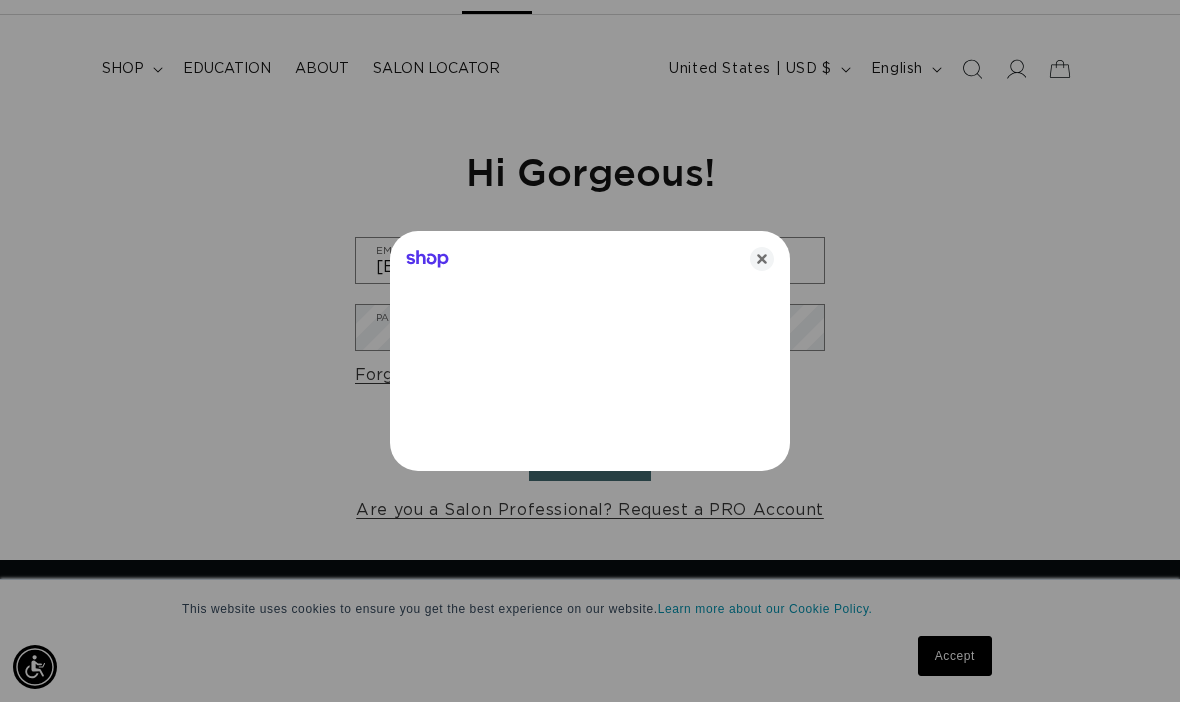click 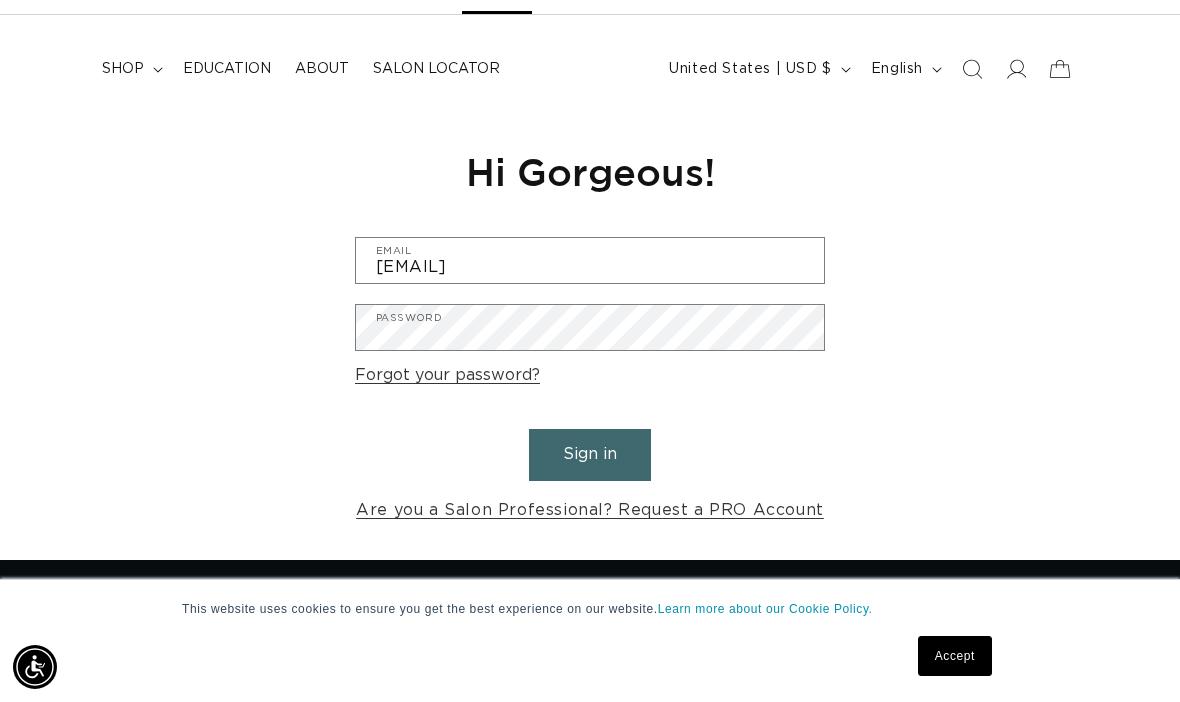 scroll, scrollTop: 0, scrollLeft: 2076, axis: horizontal 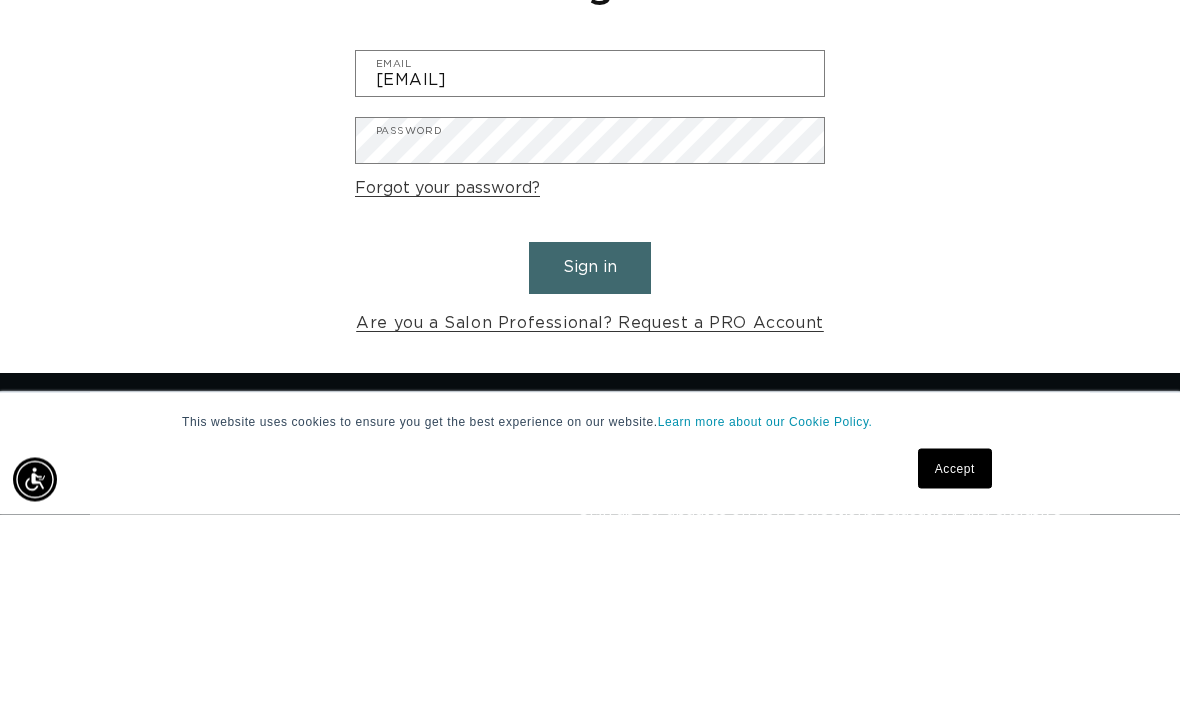 click on "fringesalonstudio@yahoo.com
Email
Password
Forgot your password?
Sign in
Are you a Salon Professional? Request a PRO Account" at bounding box center [590, 382] 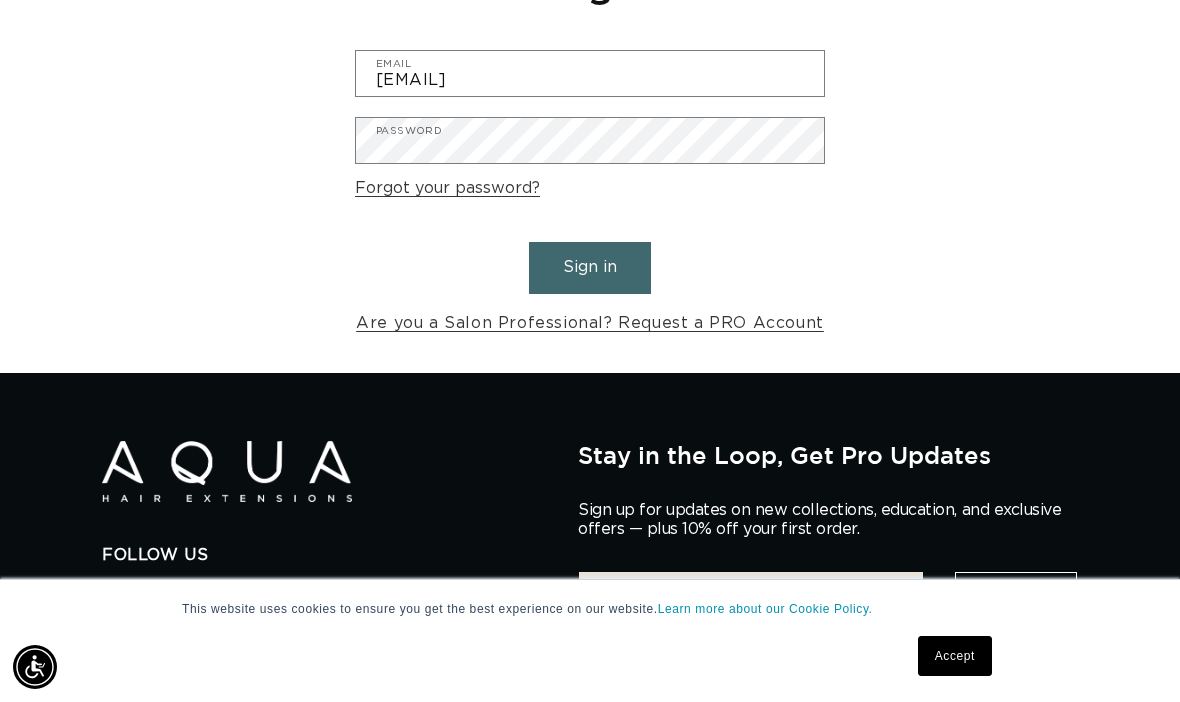 click on "Sign in" at bounding box center (590, 267) 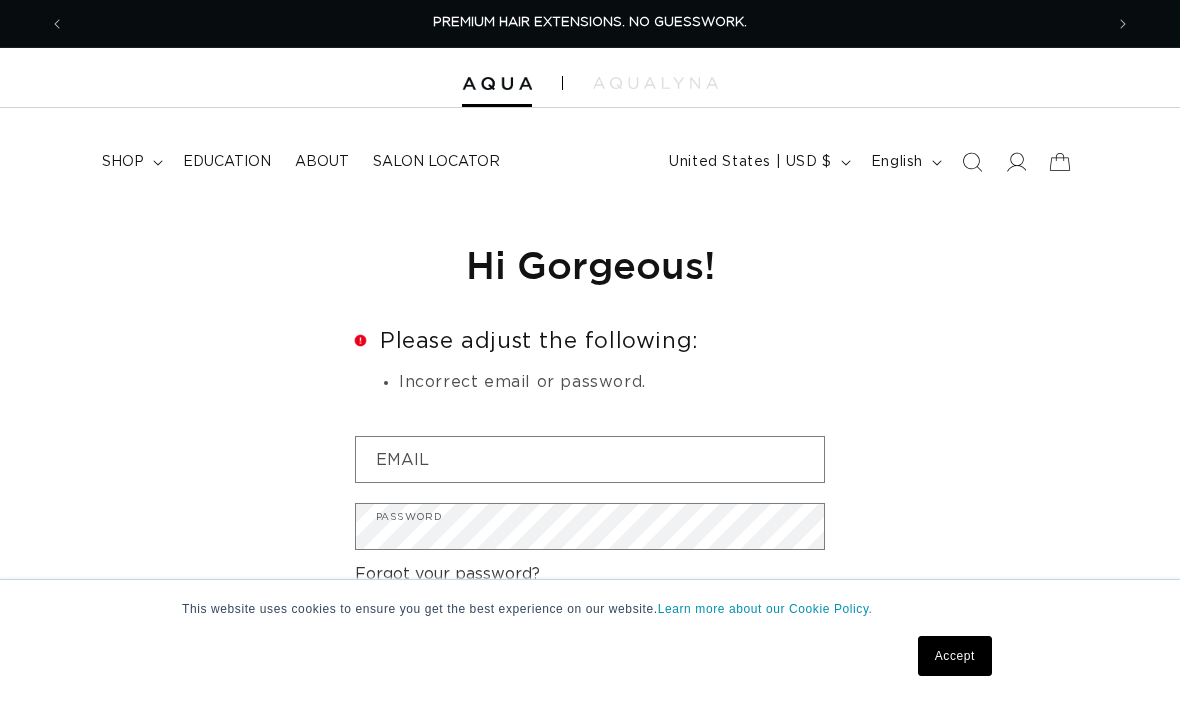 scroll, scrollTop: 0, scrollLeft: 0, axis: both 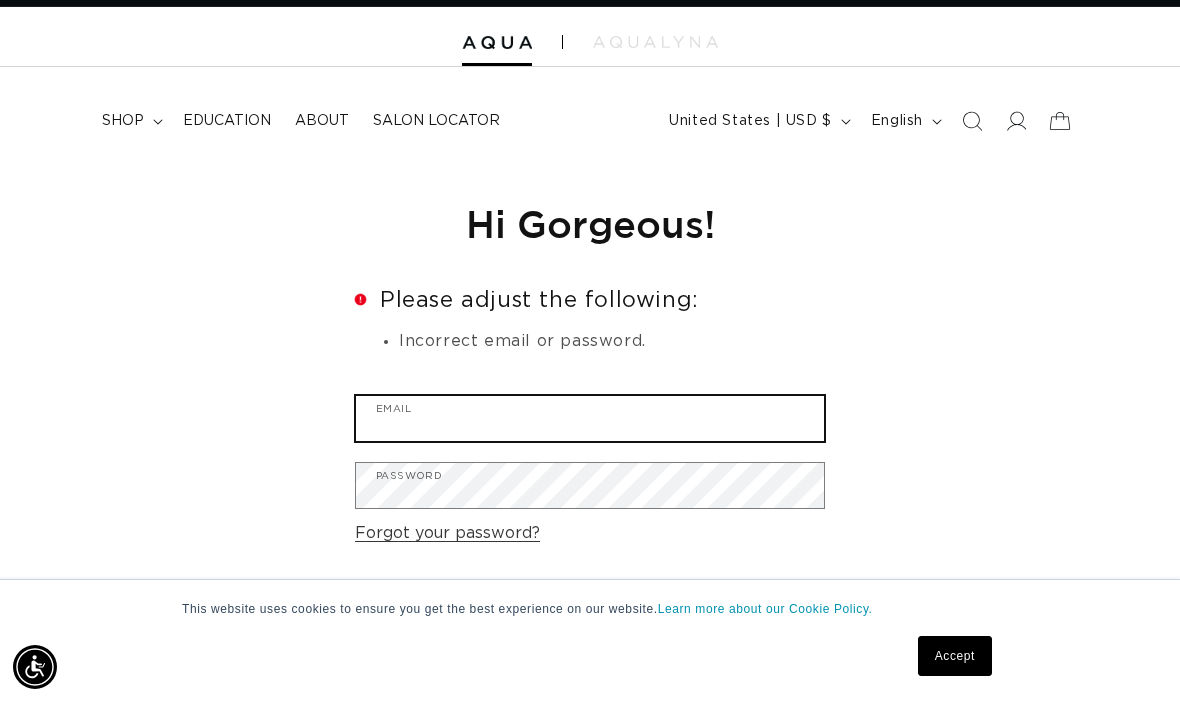 click on "Email" at bounding box center (590, 418) 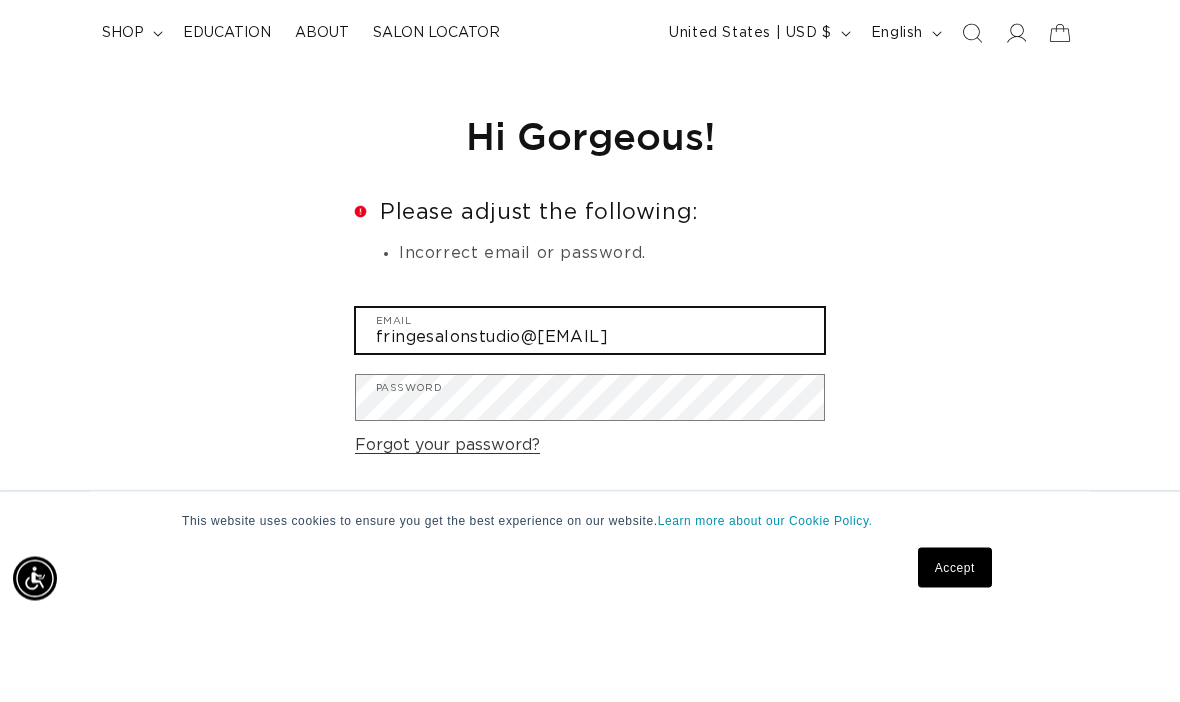 scroll, scrollTop: 0, scrollLeft: 1038, axis: horizontal 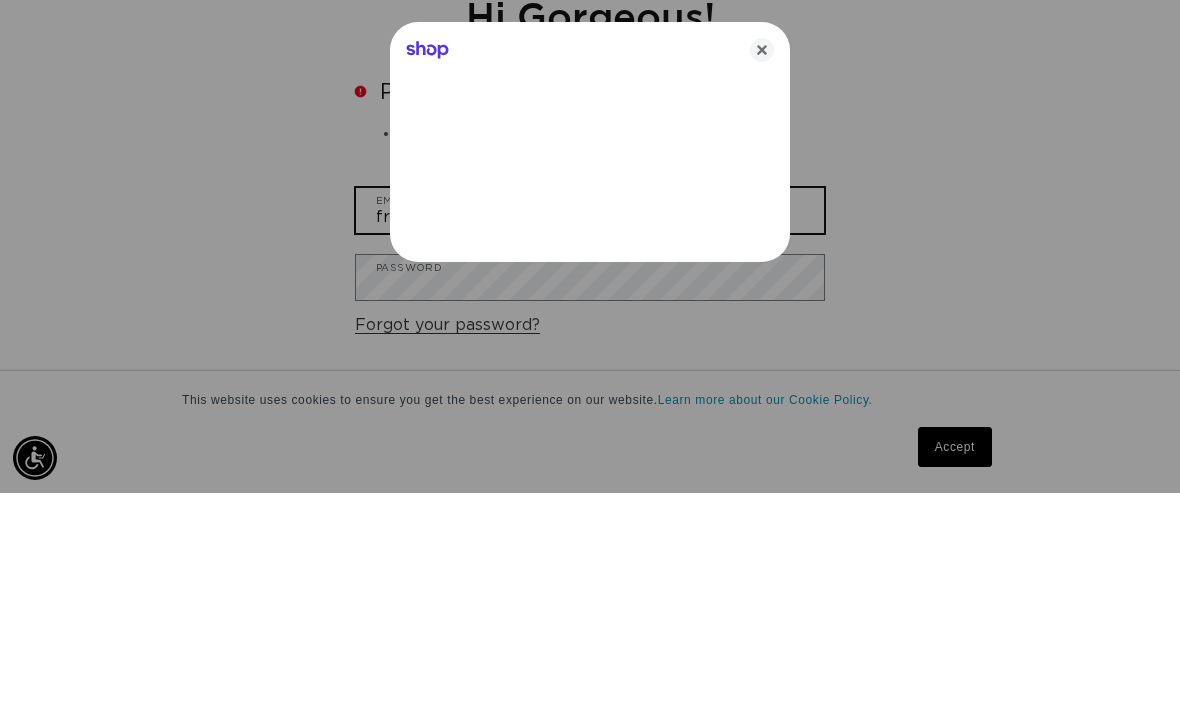 type on "fringesalonstudio@yahoo.com" 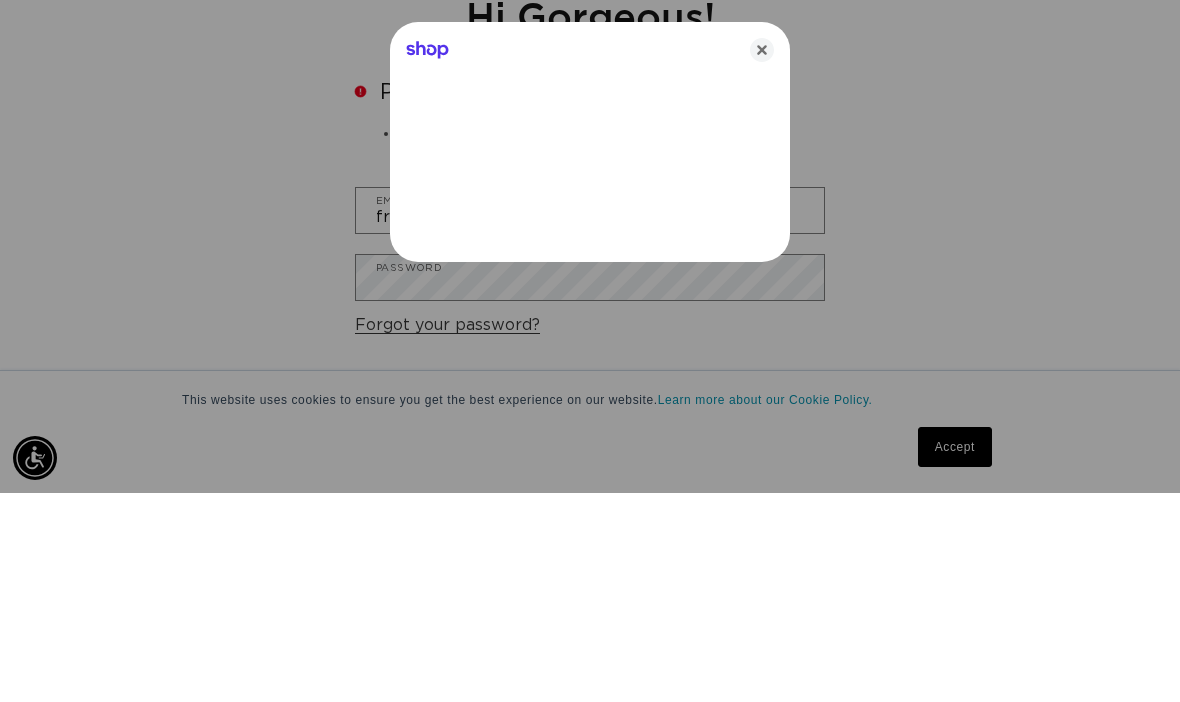 scroll, scrollTop: 250, scrollLeft: 0, axis: vertical 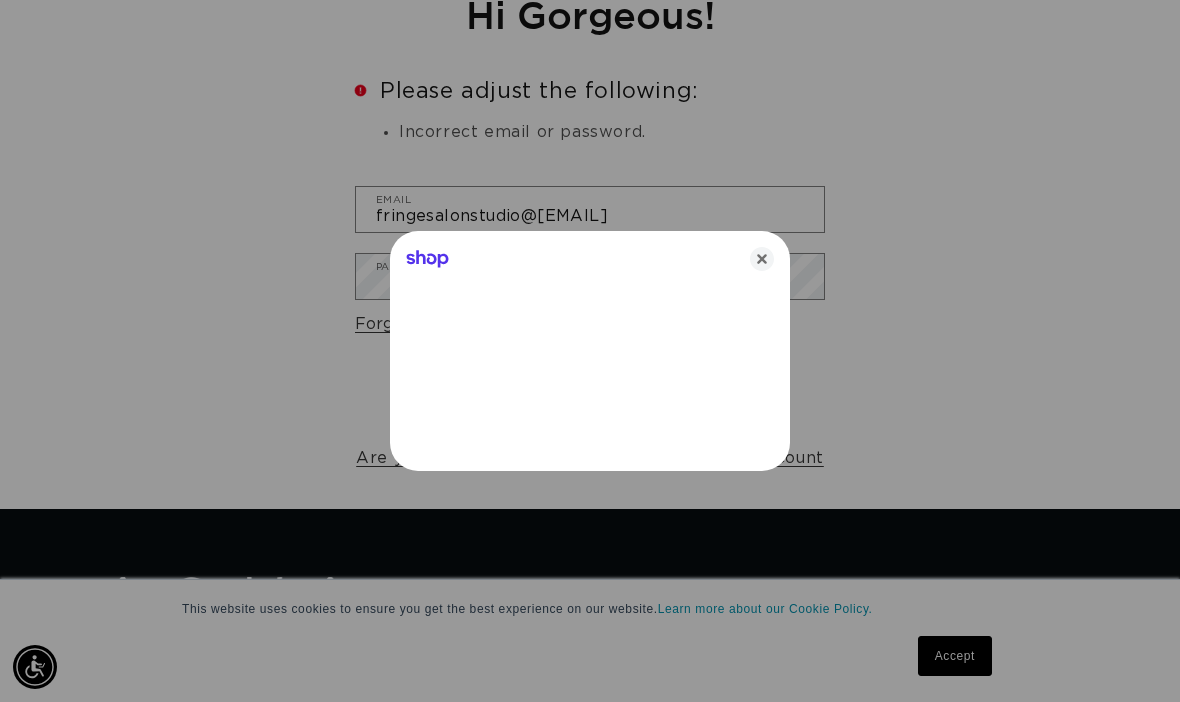 click 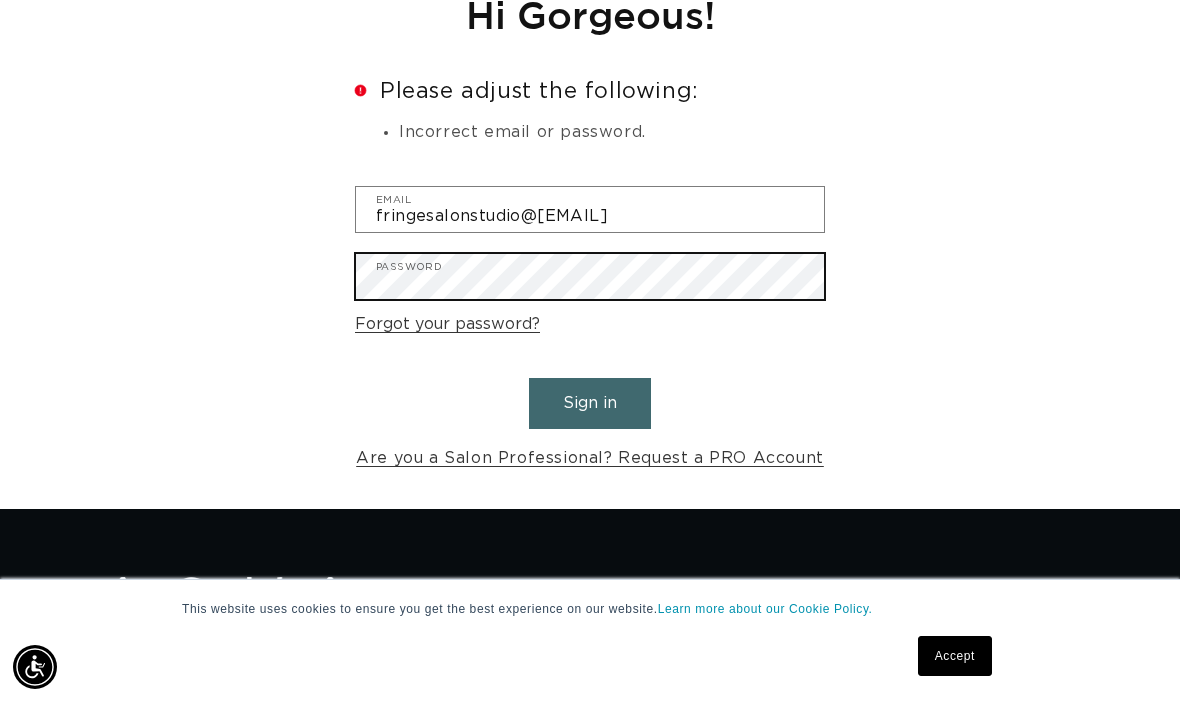 scroll, scrollTop: 0, scrollLeft: 2076, axis: horizontal 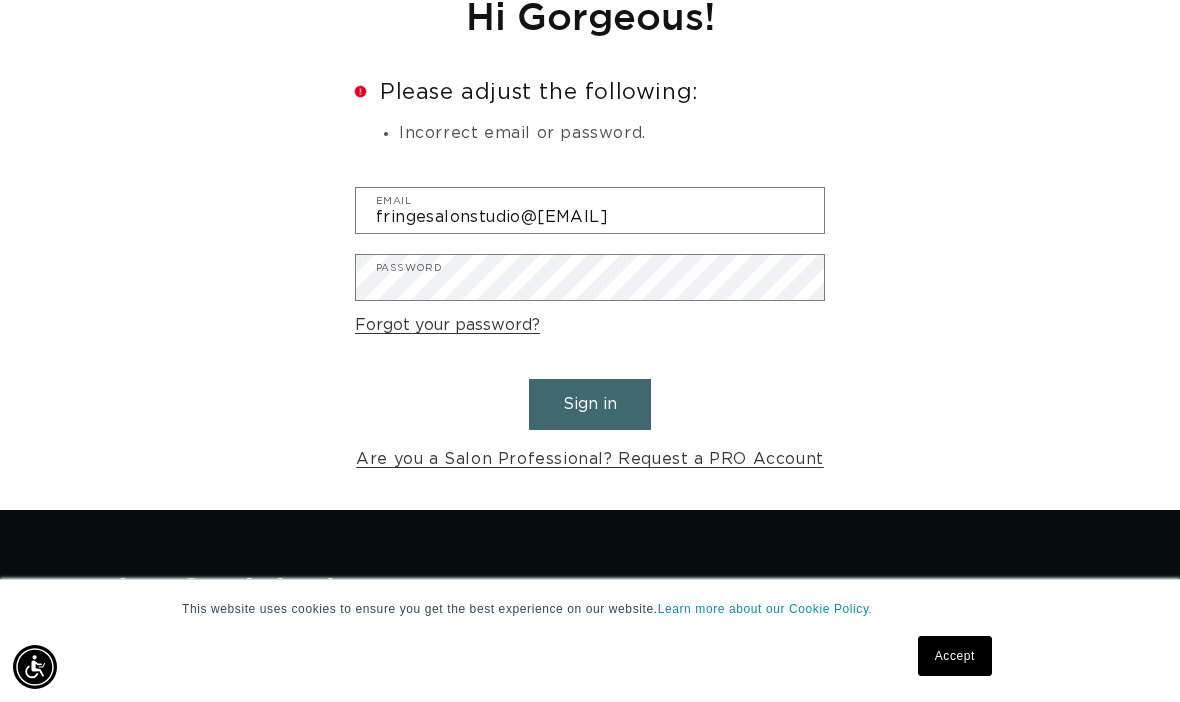 click on "Reset your password
We will send you an email to reset your password
Email
Submit
Cancel
Hi Gorgeous!
Error
Please adjust the following:
Incorrect email or password.
fringesalonstudio@yahoo.com
Email
Password
Forgot your password?
Sign in
Are you a Salon Professional? Request a PRO Account" at bounding box center (590, 232) 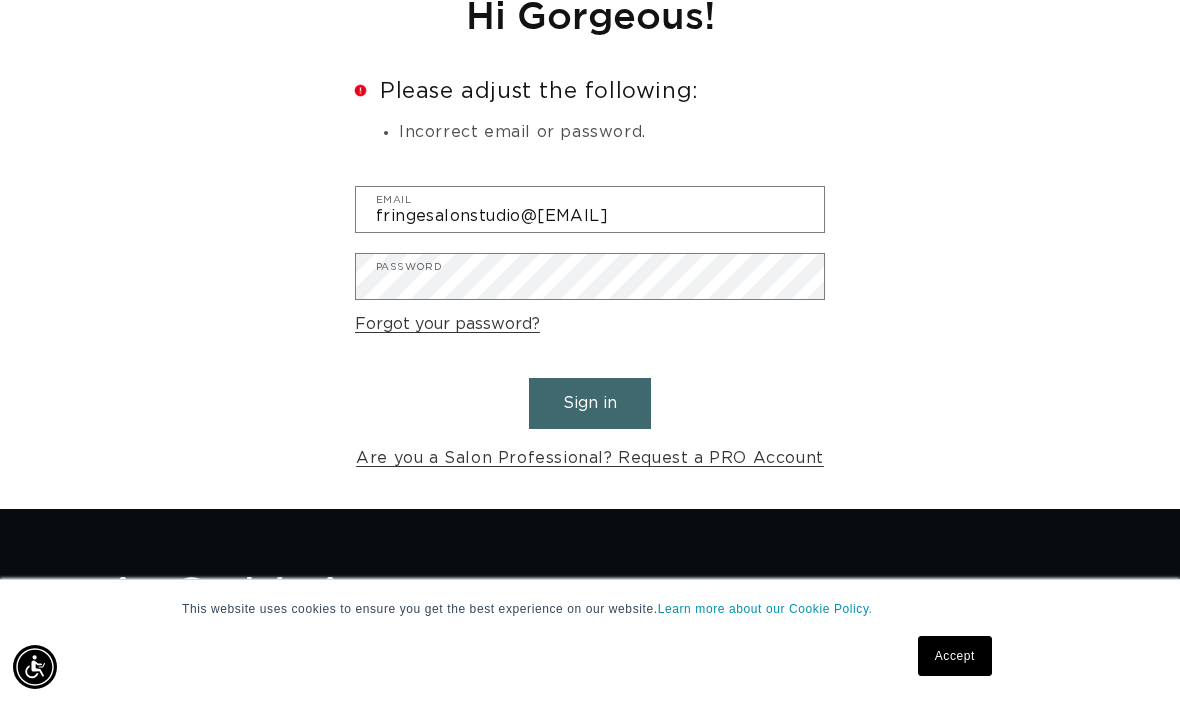 click on "Sign in" at bounding box center (590, 403) 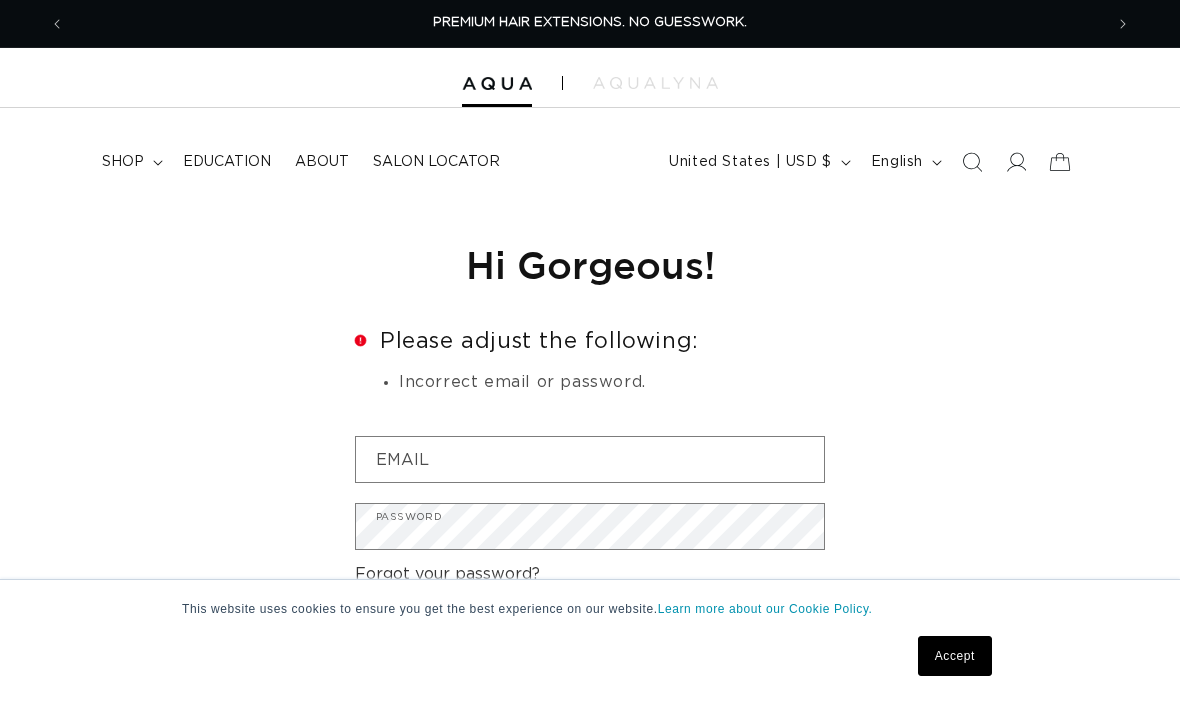 scroll, scrollTop: 0, scrollLeft: 0, axis: both 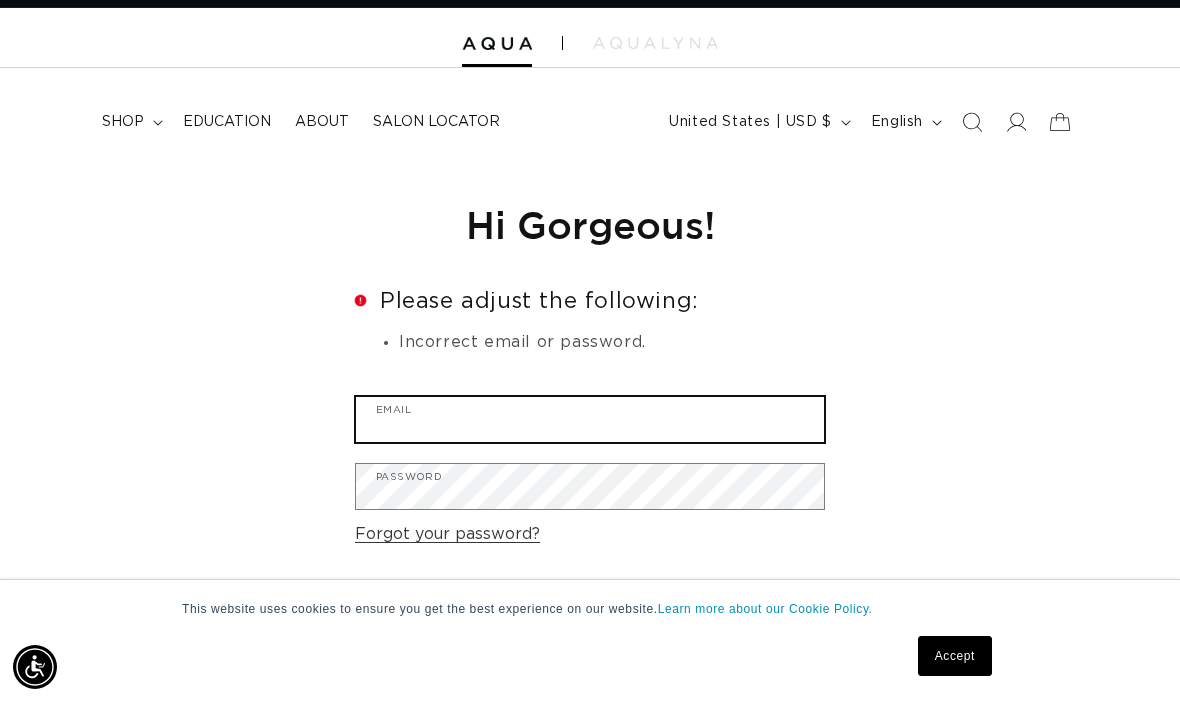 click on "Email" at bounding box center (590, 419) 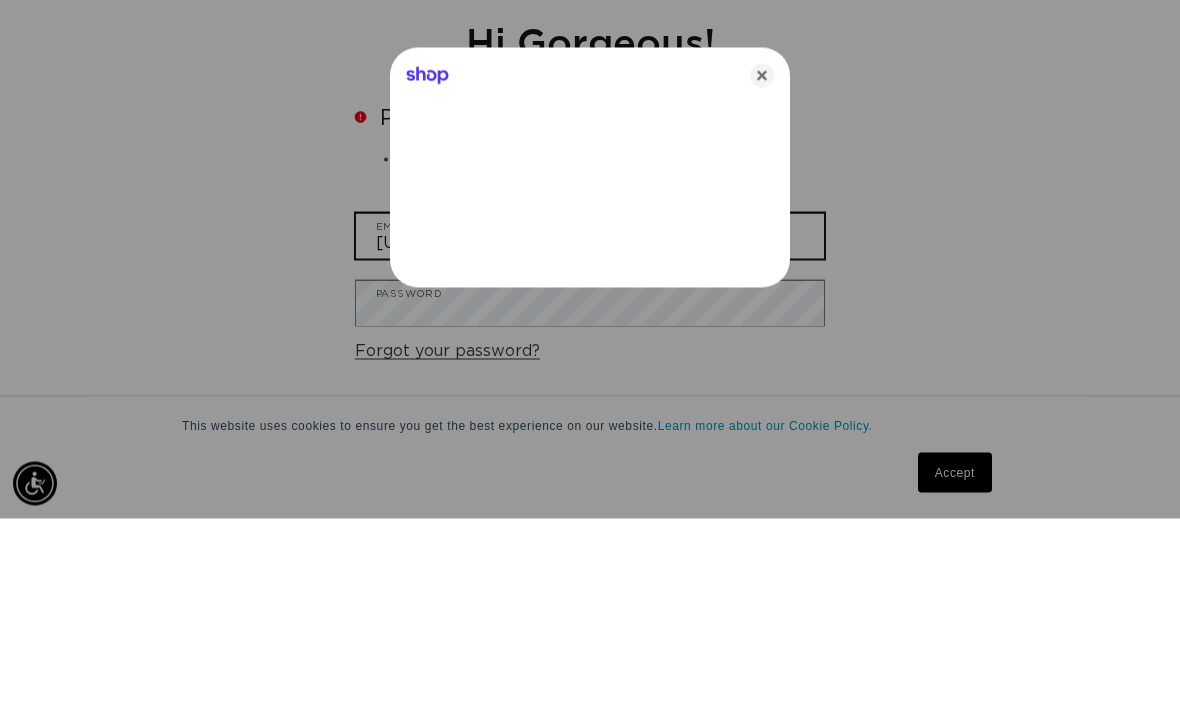 scroll, scrollTop: 0, scrollLeft: 0, axis: both 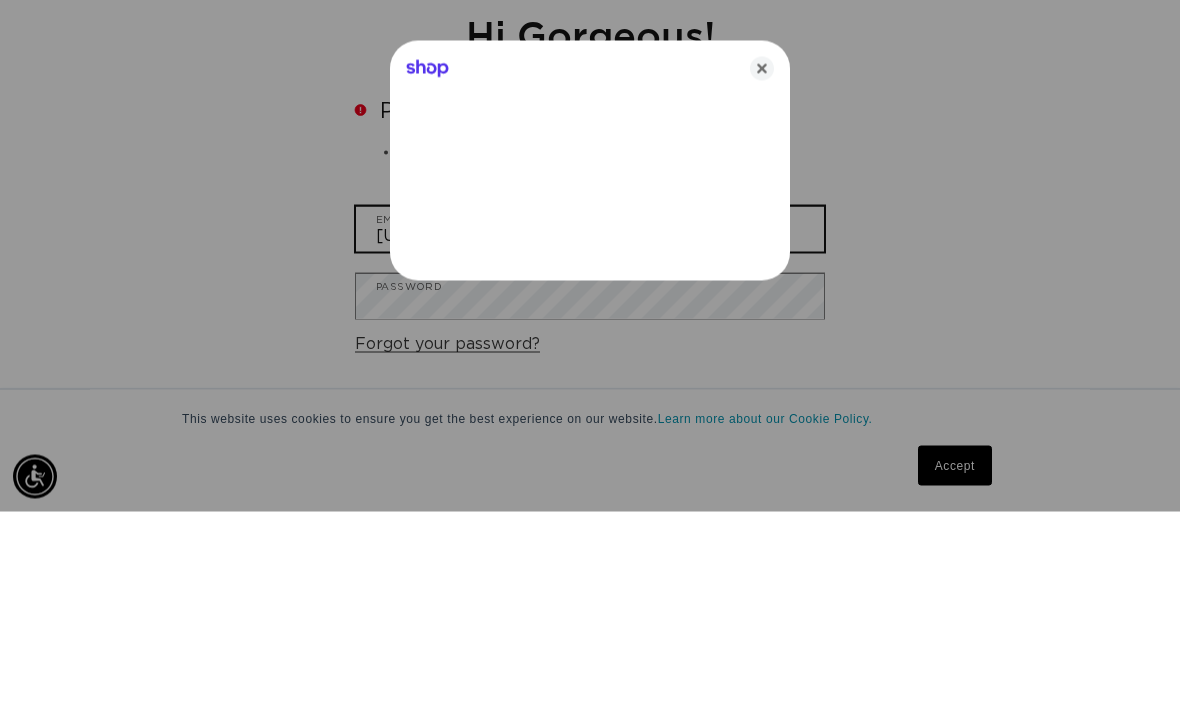 type on "gideonleslea@yahoo.com" 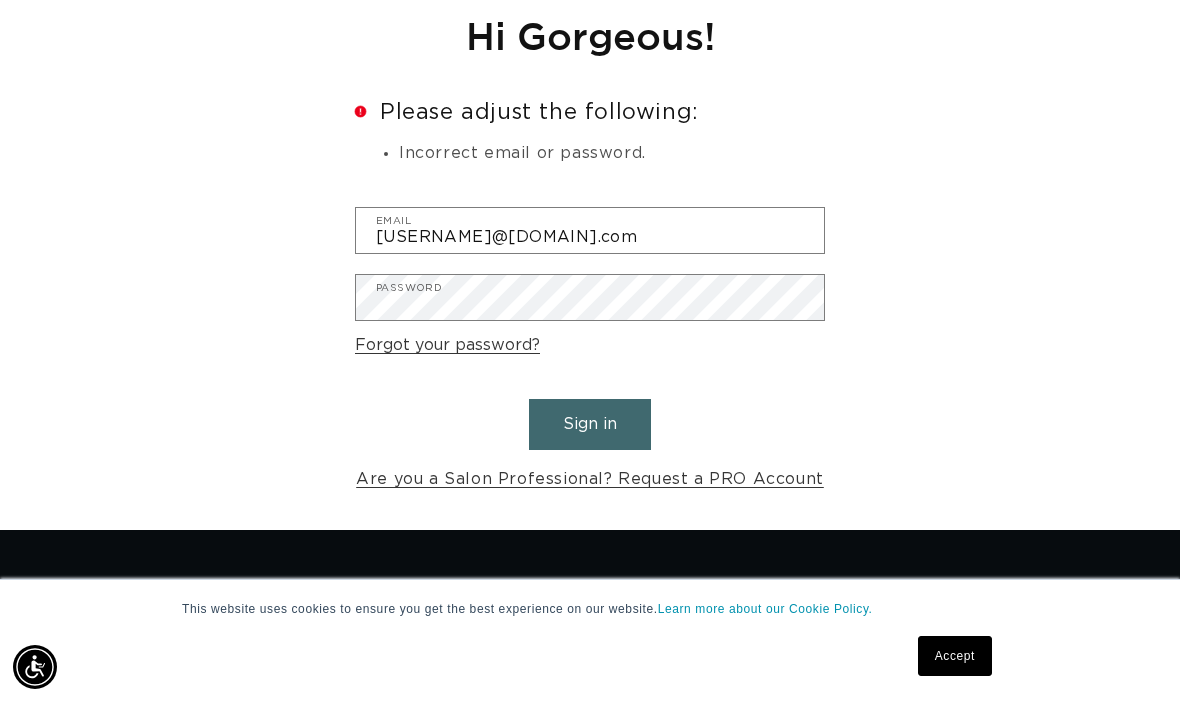 scroll, scrollTop: 264, scrollLeft: 0, axis: vertical 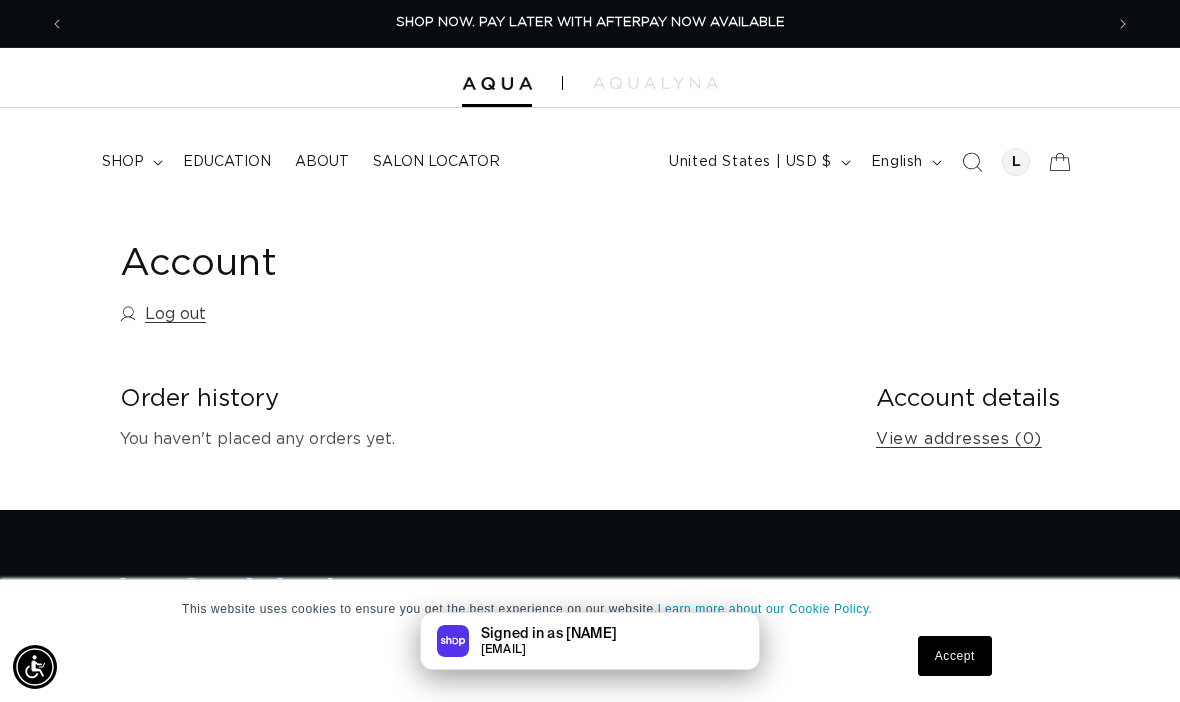 click 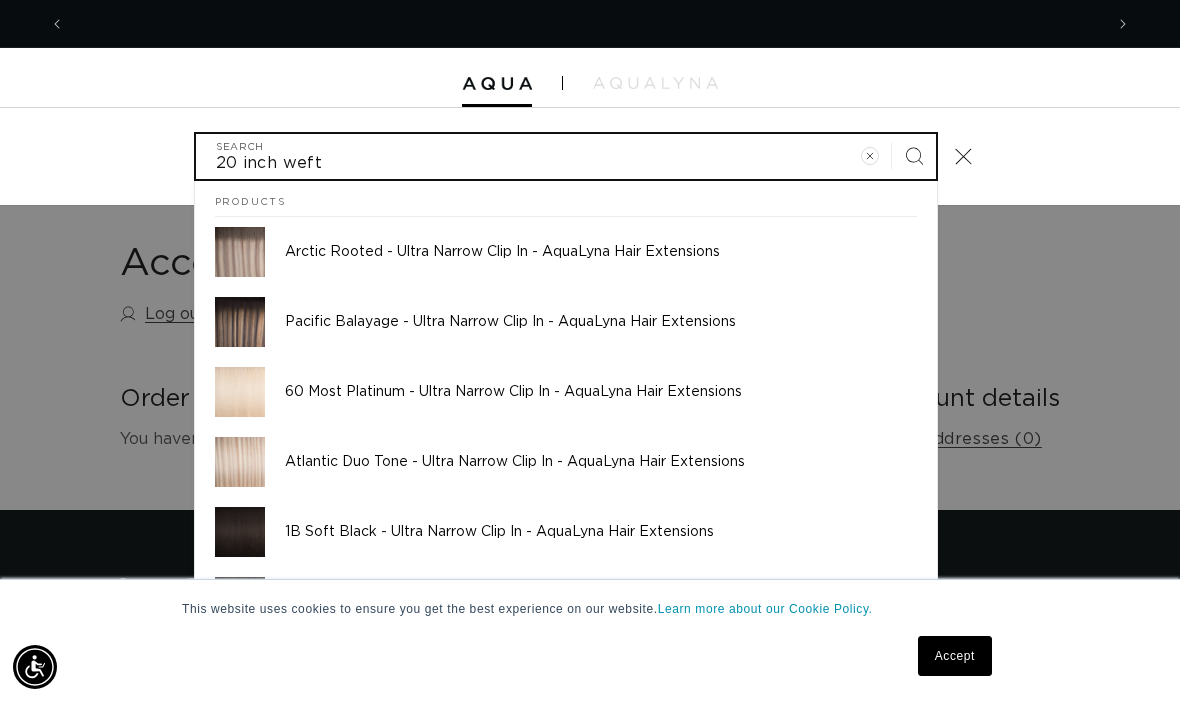 scroll, scrollTop: 0, scrollLeft: 2076, axis: horizontal 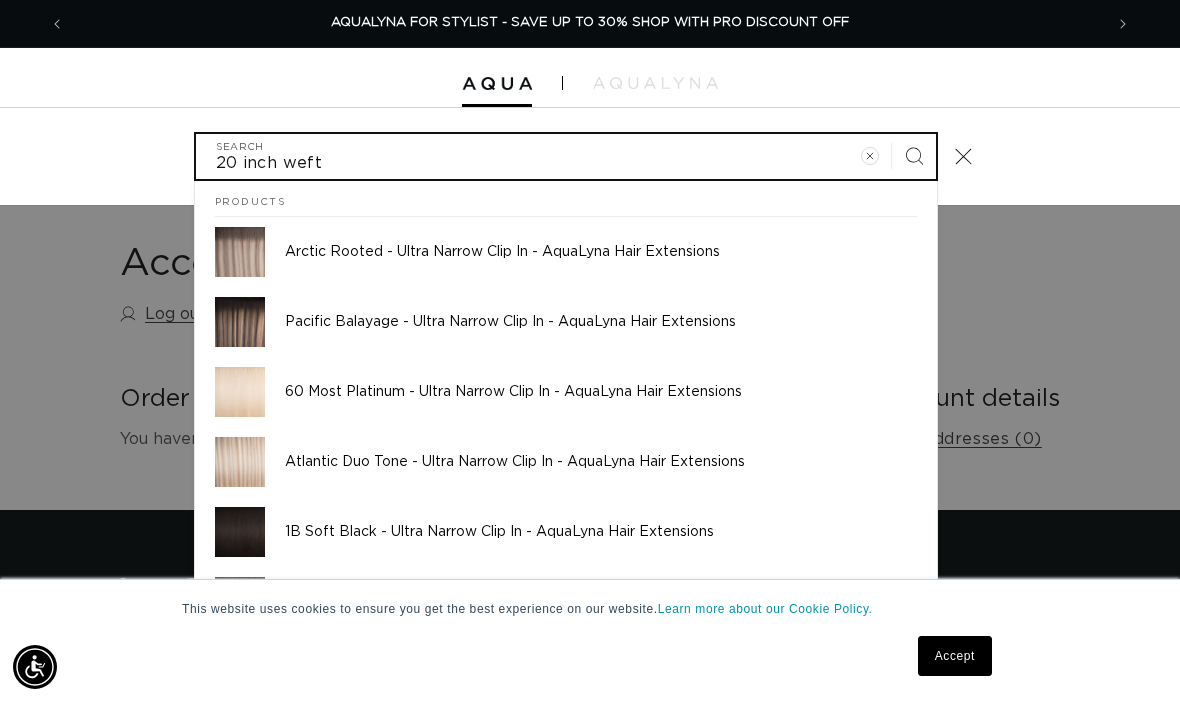 type on "20 inch weft" 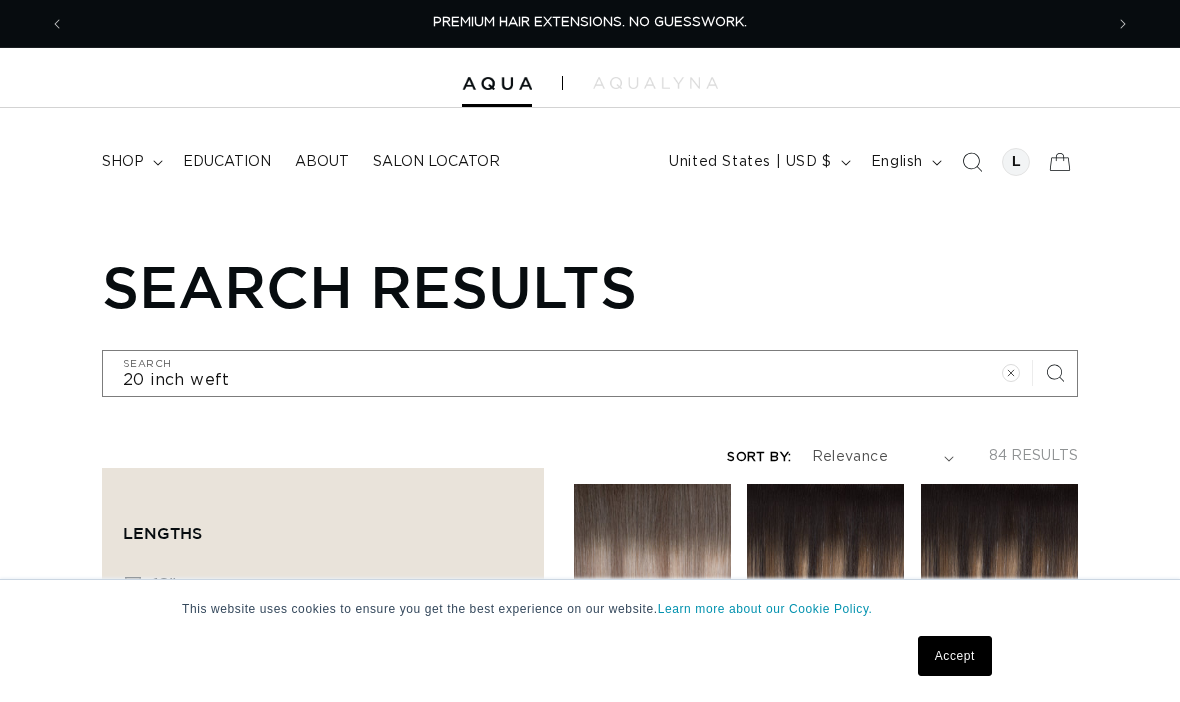 scroll, scrollTop: 0, scrollLeft: 0, axis: both 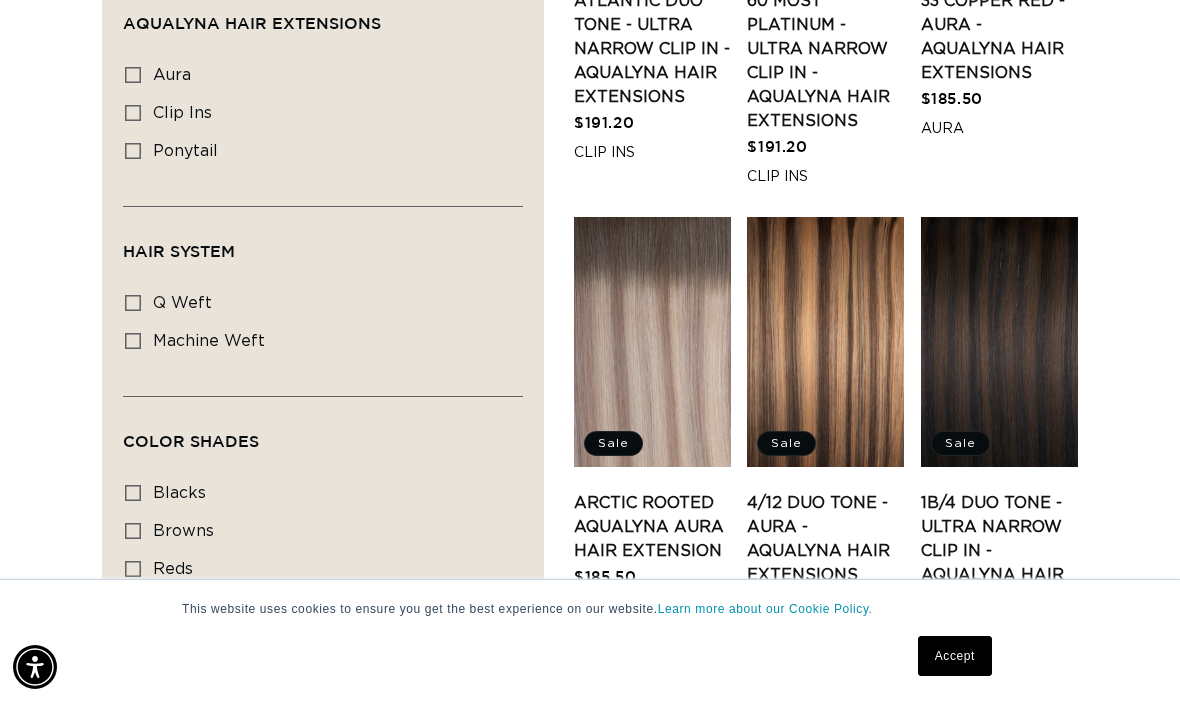 click on "q weft" at bounding box center [182, 303] 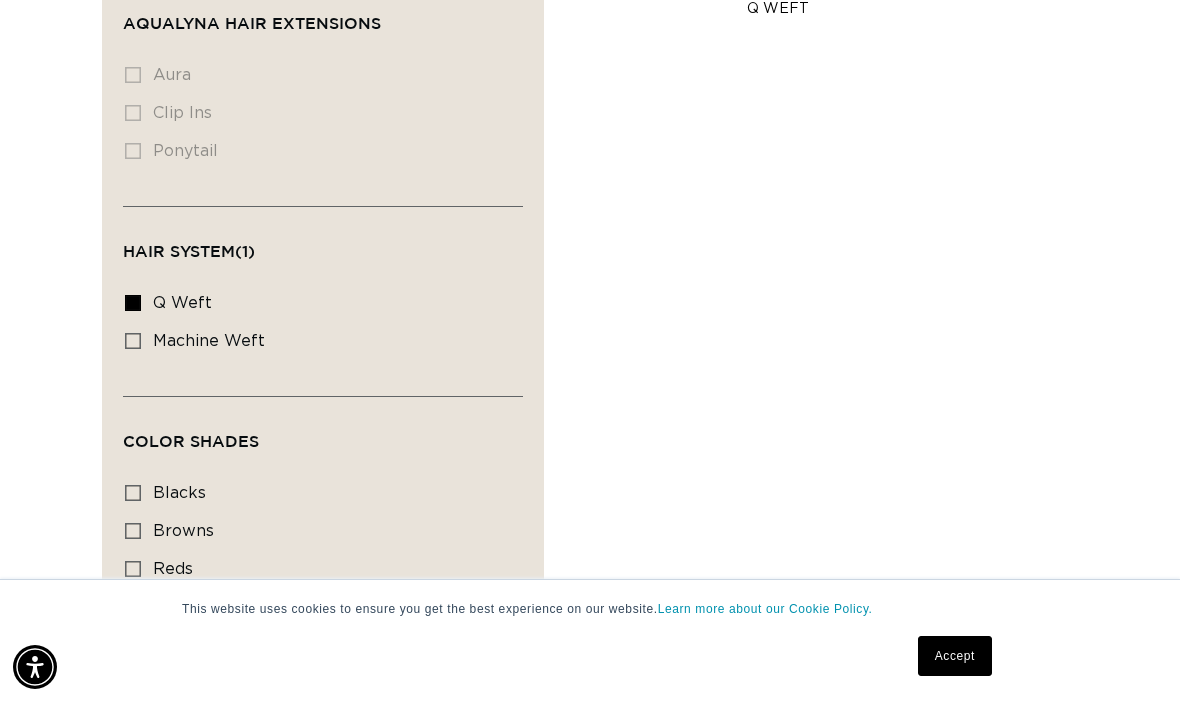 scroll, scrollTop: 0, scrollLeft: 1038, axis: horizontal 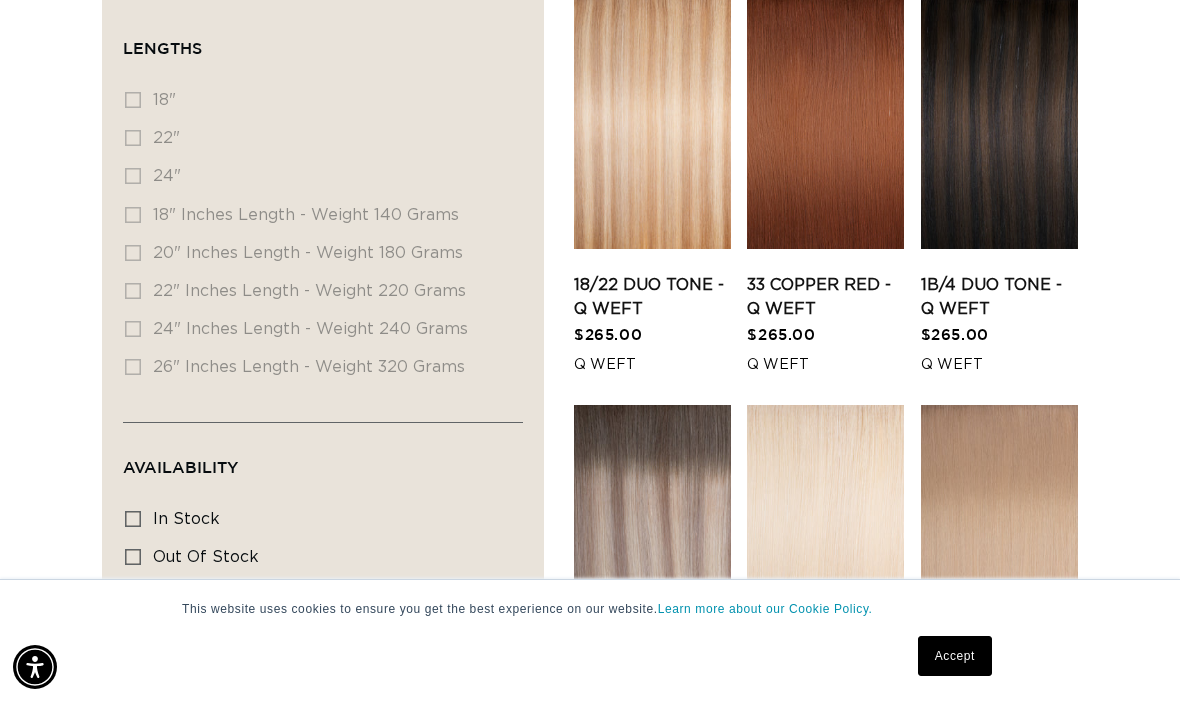 click on "20" Inches length - Weight 180 grams
20" Inches length - Weight 180 grams (0 products)" at bounding box center [317, 254] 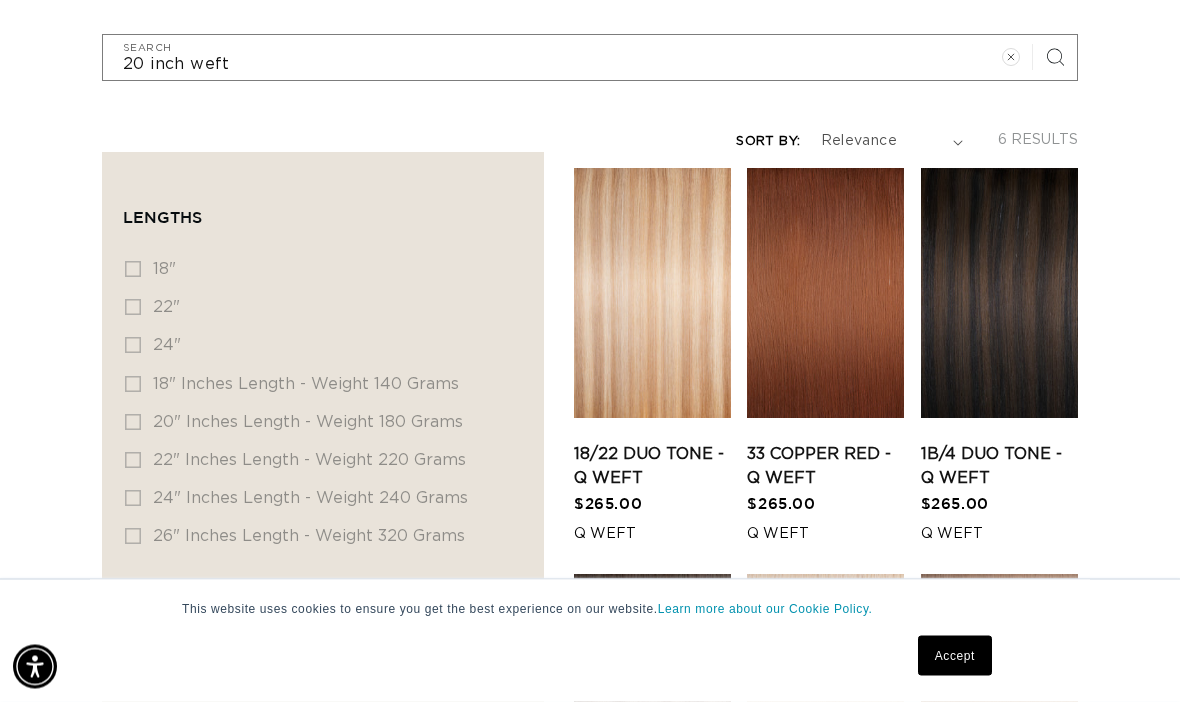 scroll, scrollTop: 318, scrollLeft: 0, axis: vertical 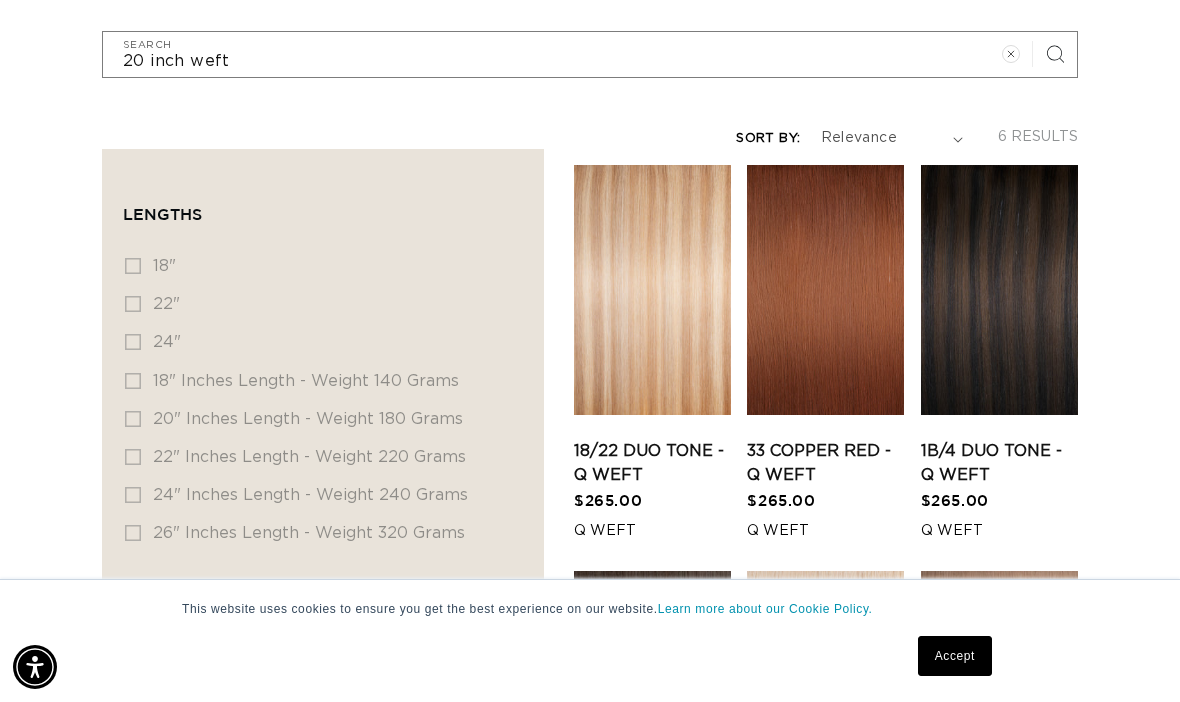 click 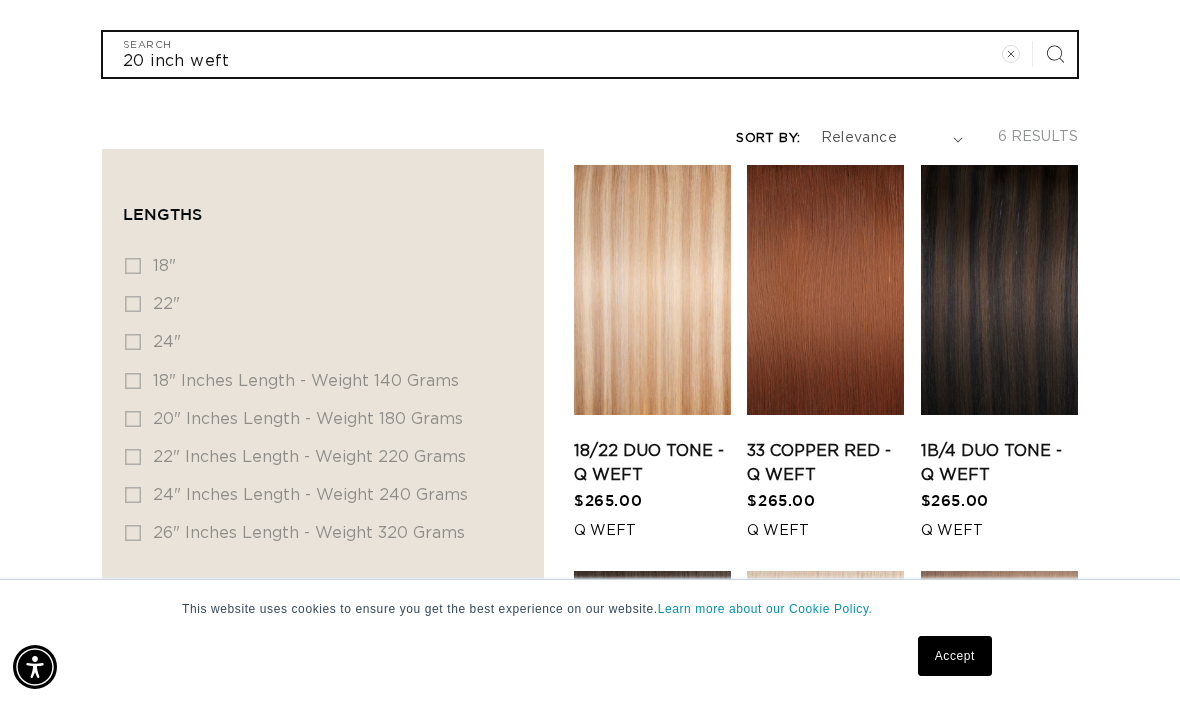 type 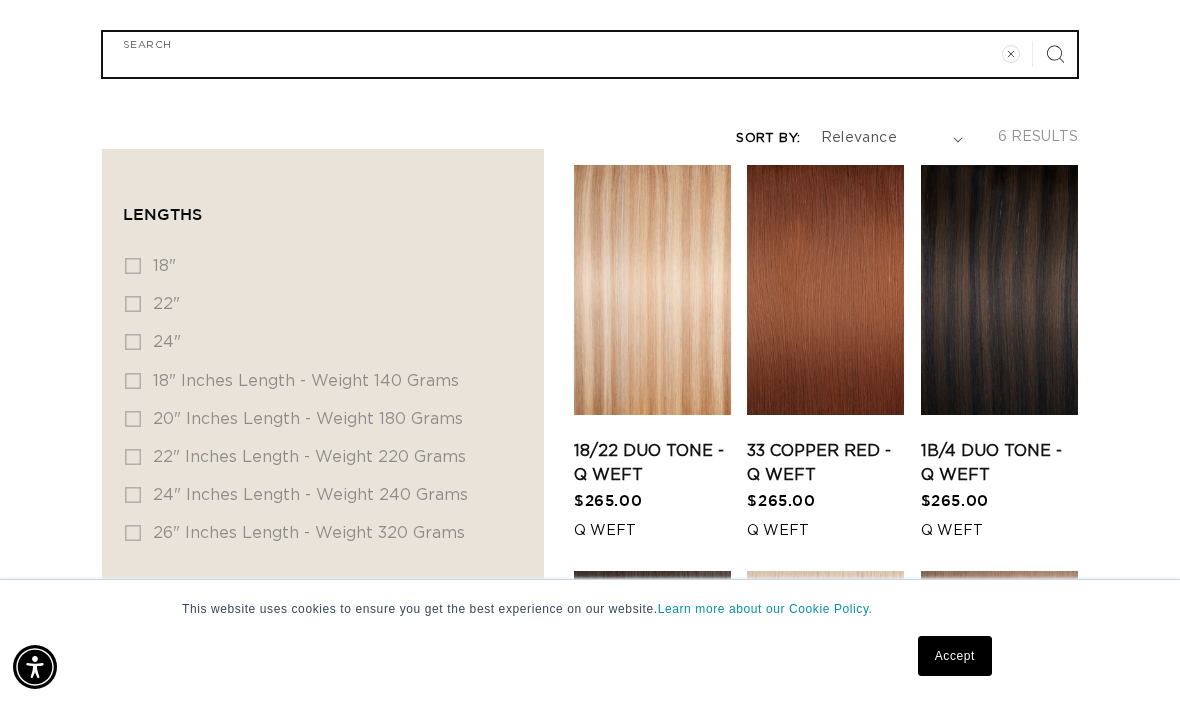 scroll, scrollTop: 318, scrollLeft: 0, axis: vertical 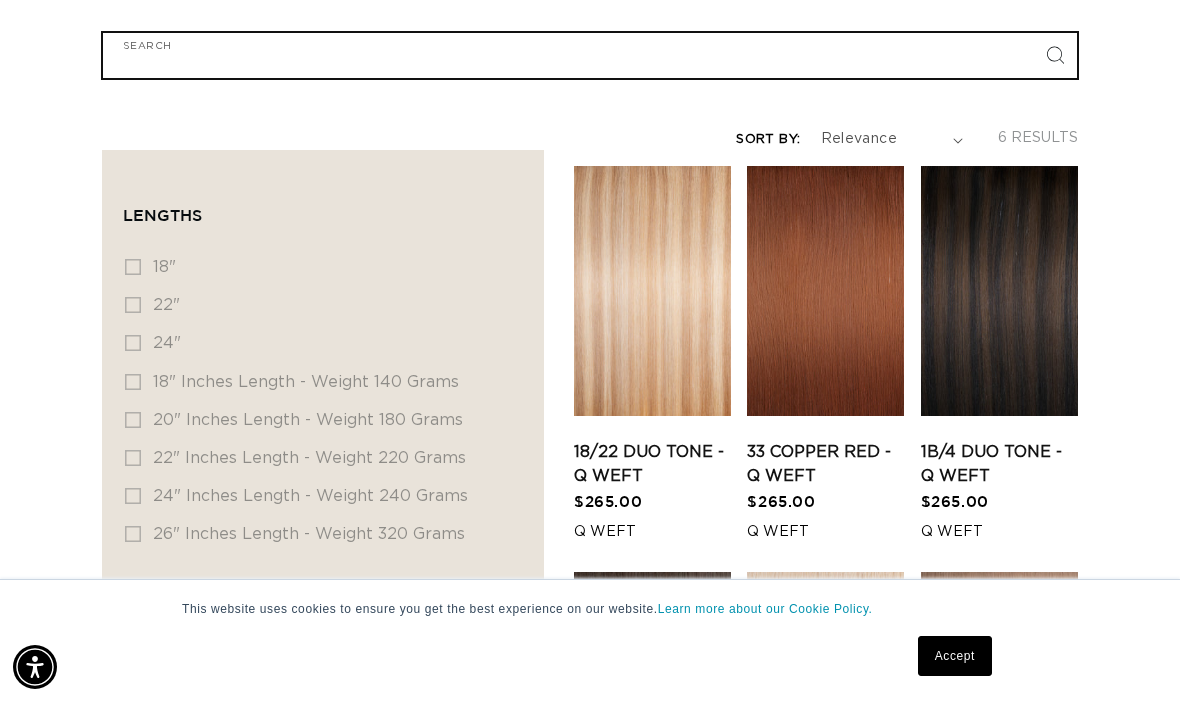 type on "q" 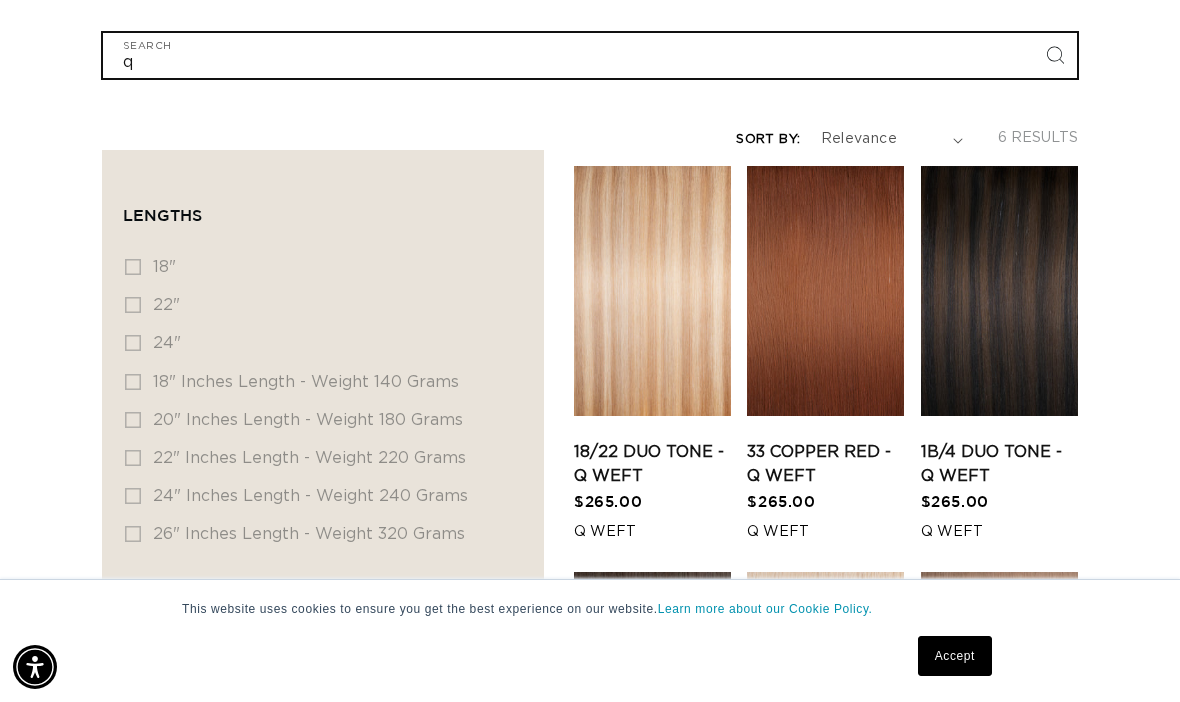 type on "q" 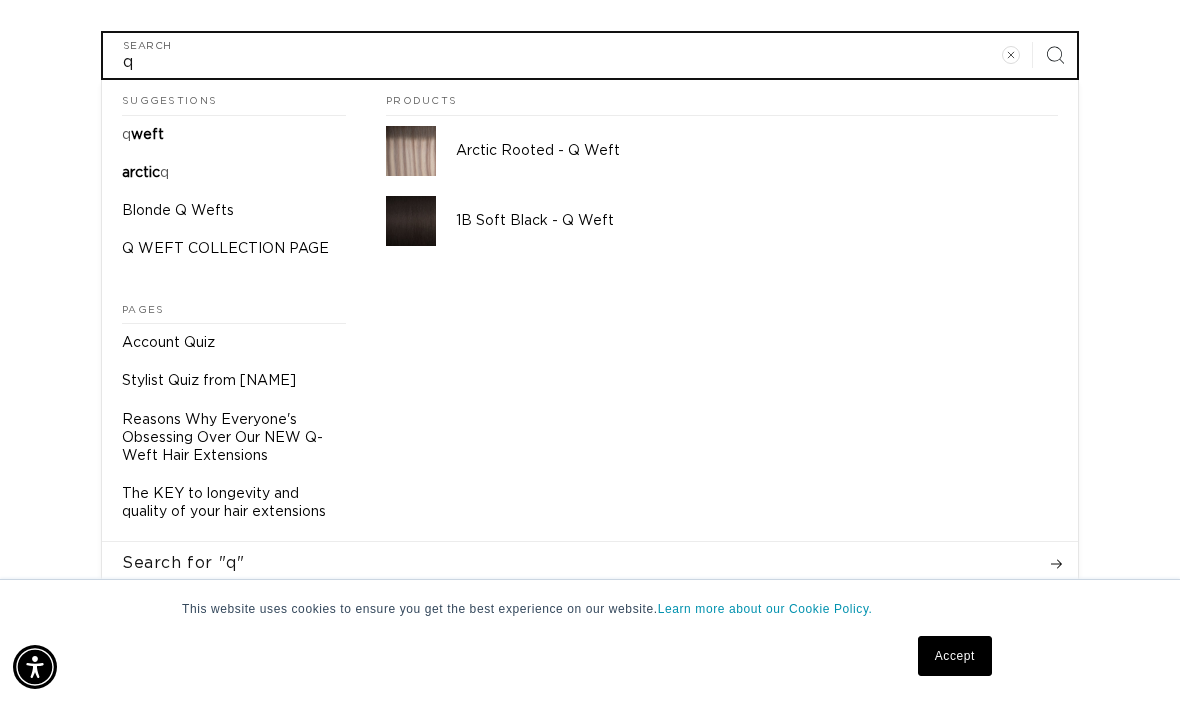 type on "q w" 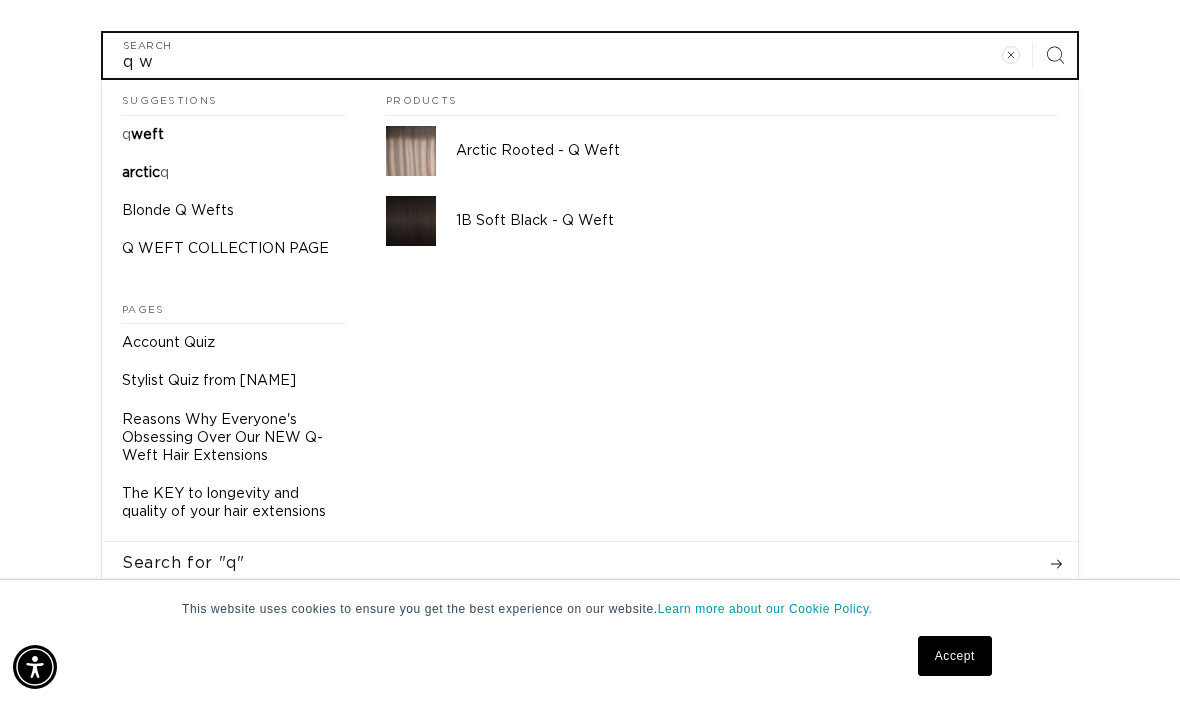 type on "q we" 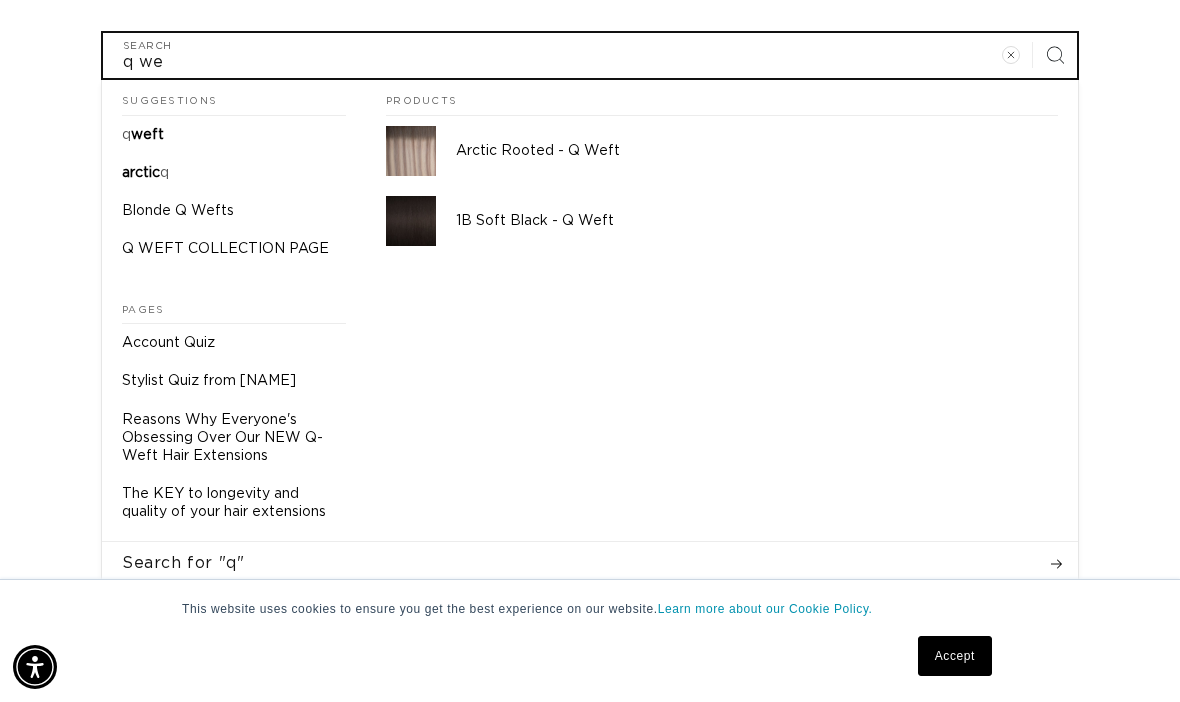type on "q wef" 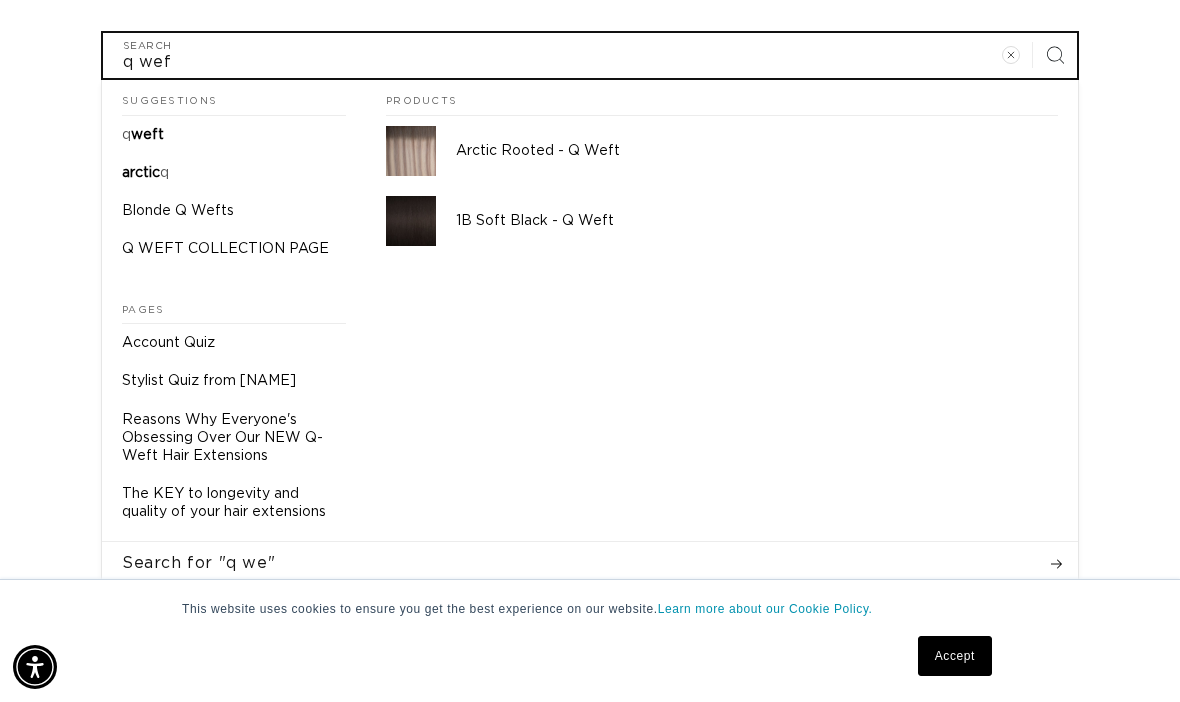 type on "q weft" 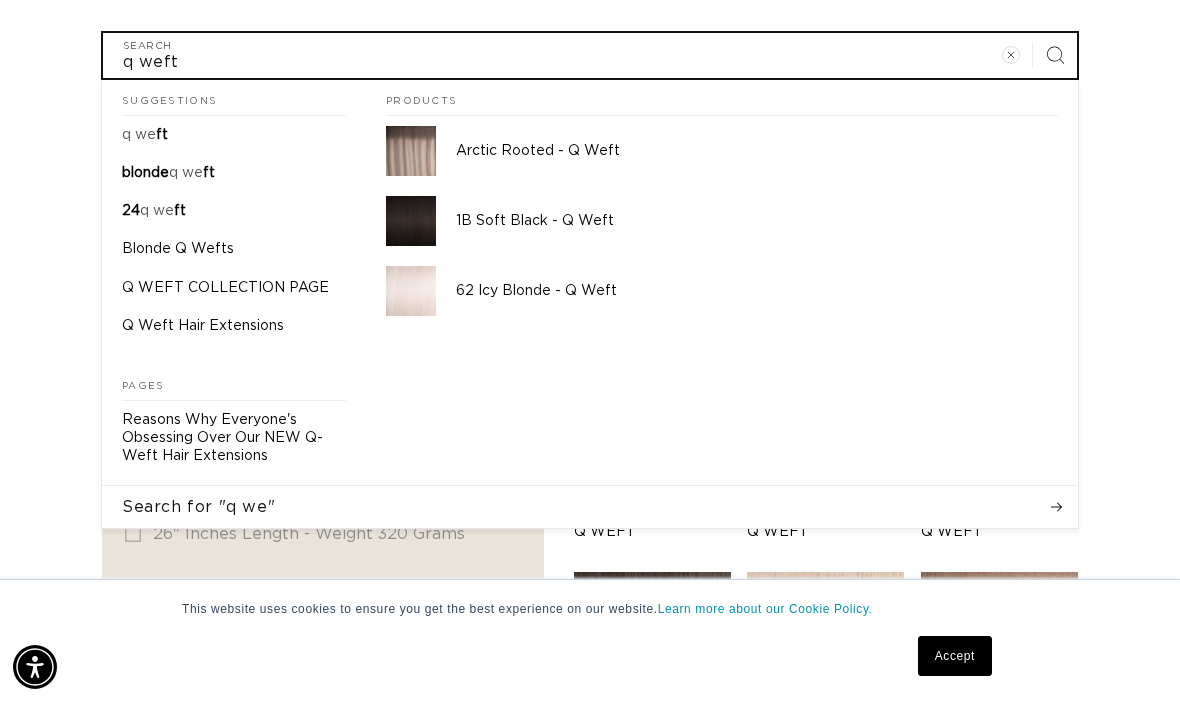scroll 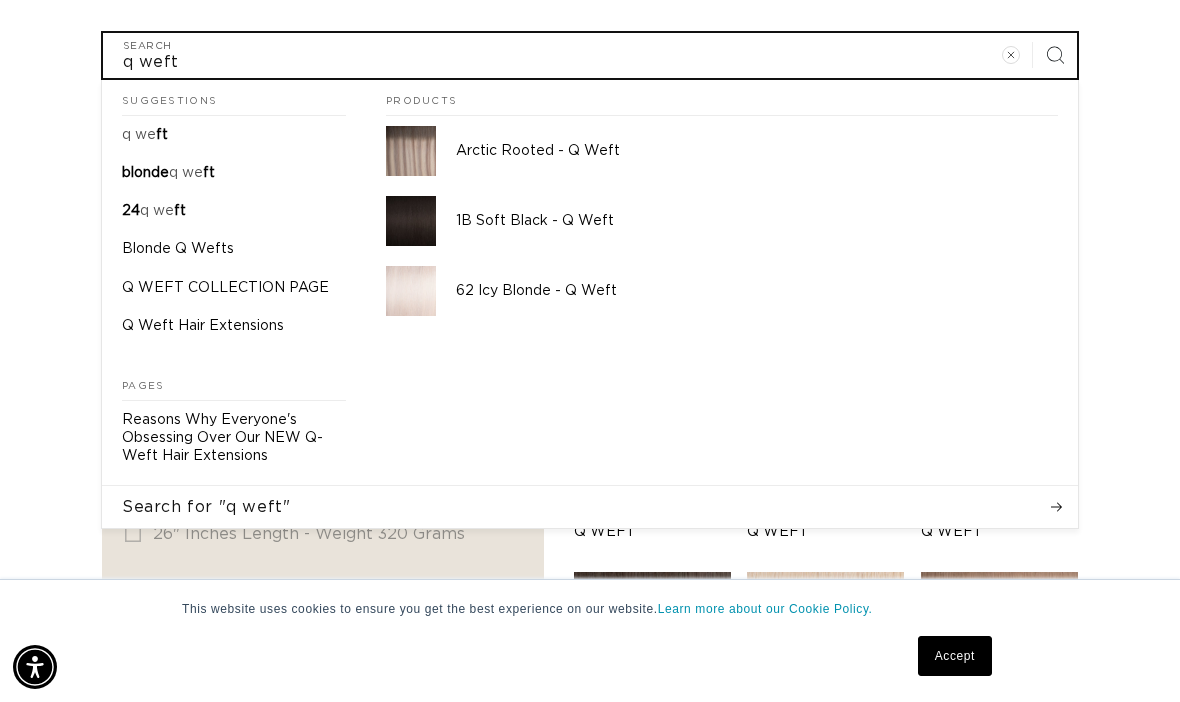 type on "q weft" 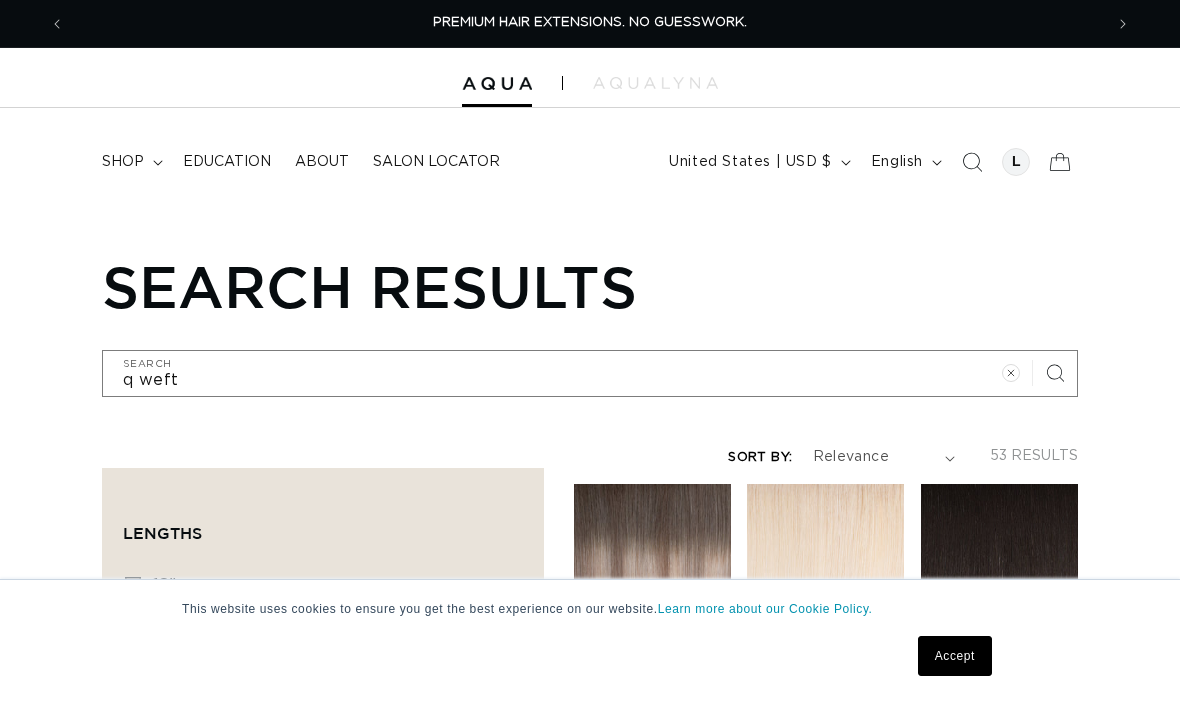scroll, scrollTop: 0, scrollLeft: 0, axis: both 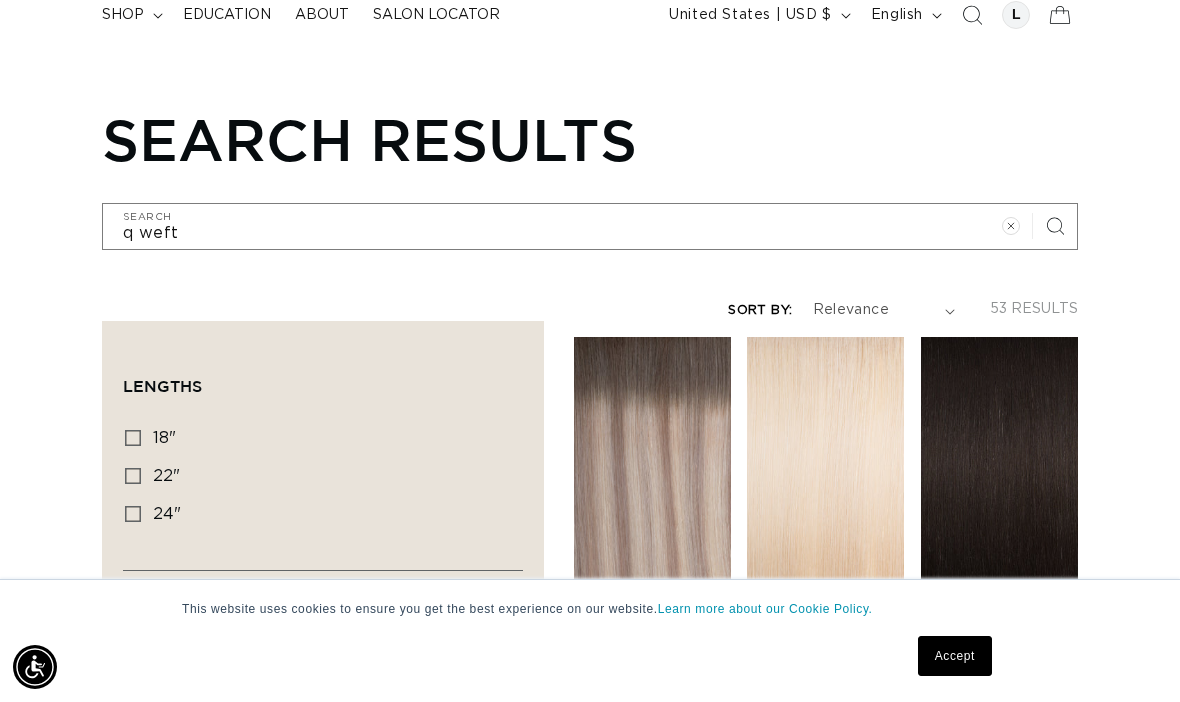 click 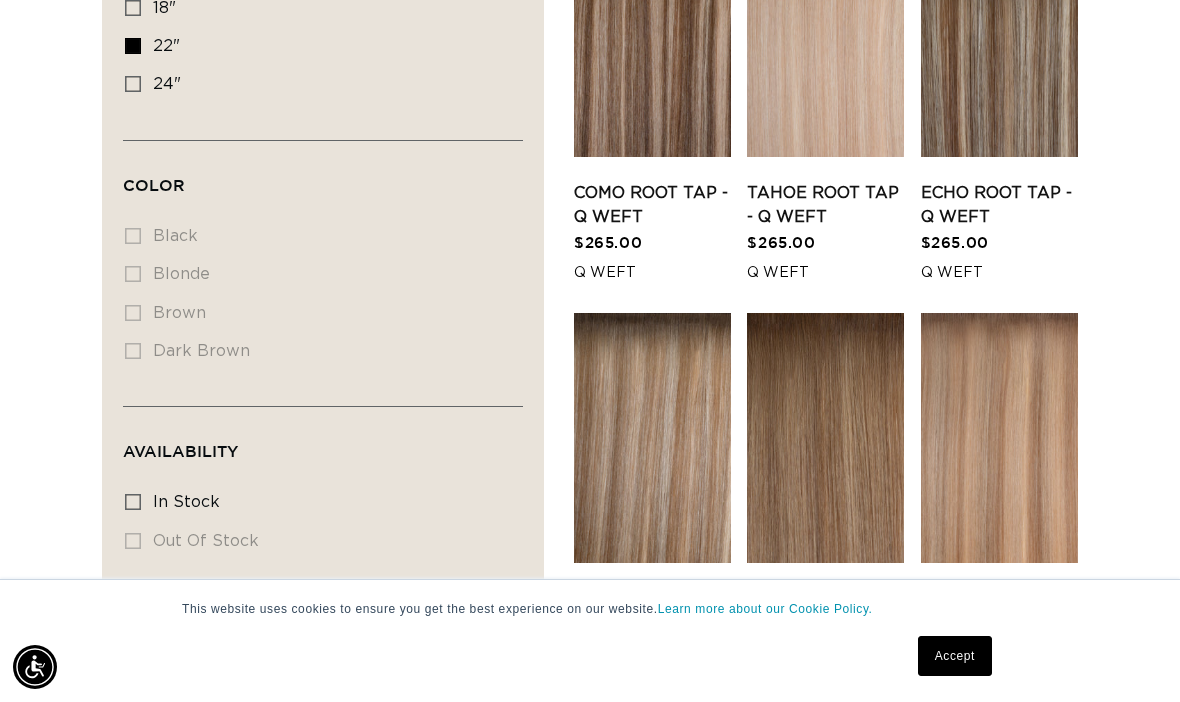 scroll, scrollTop: 536, scrollLeft: 0, axis: vertical 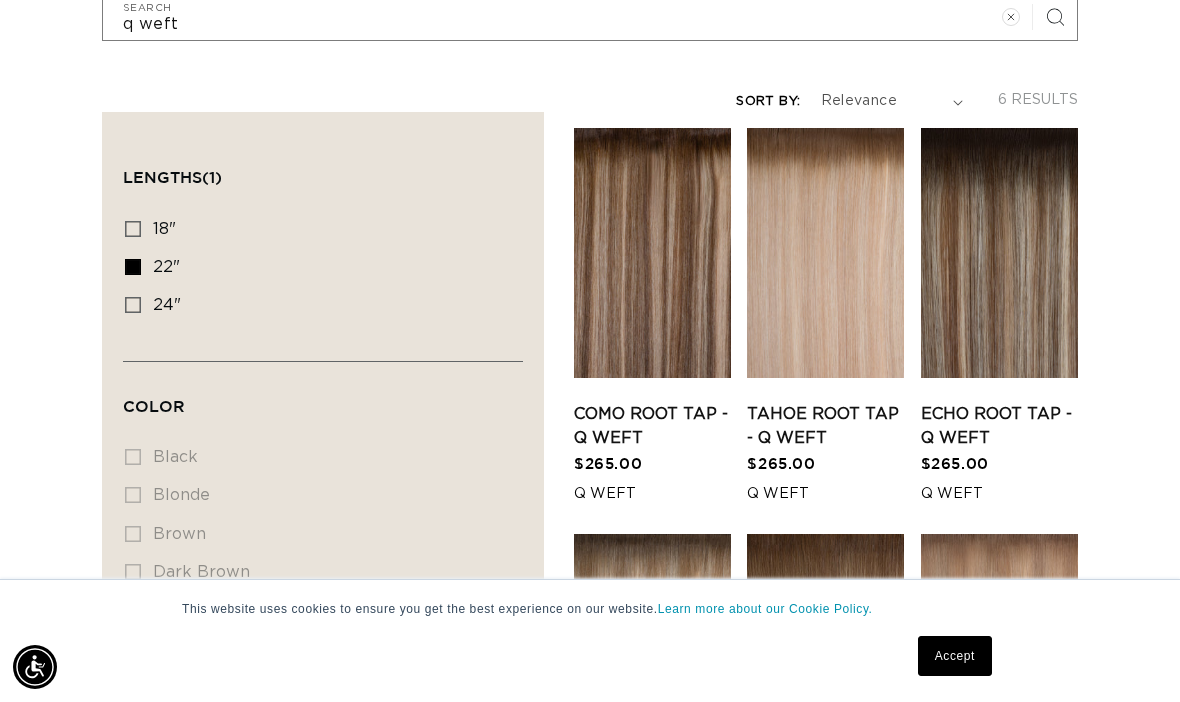 click on "18"
18" (6 products)" at bounding box center [317, 230] 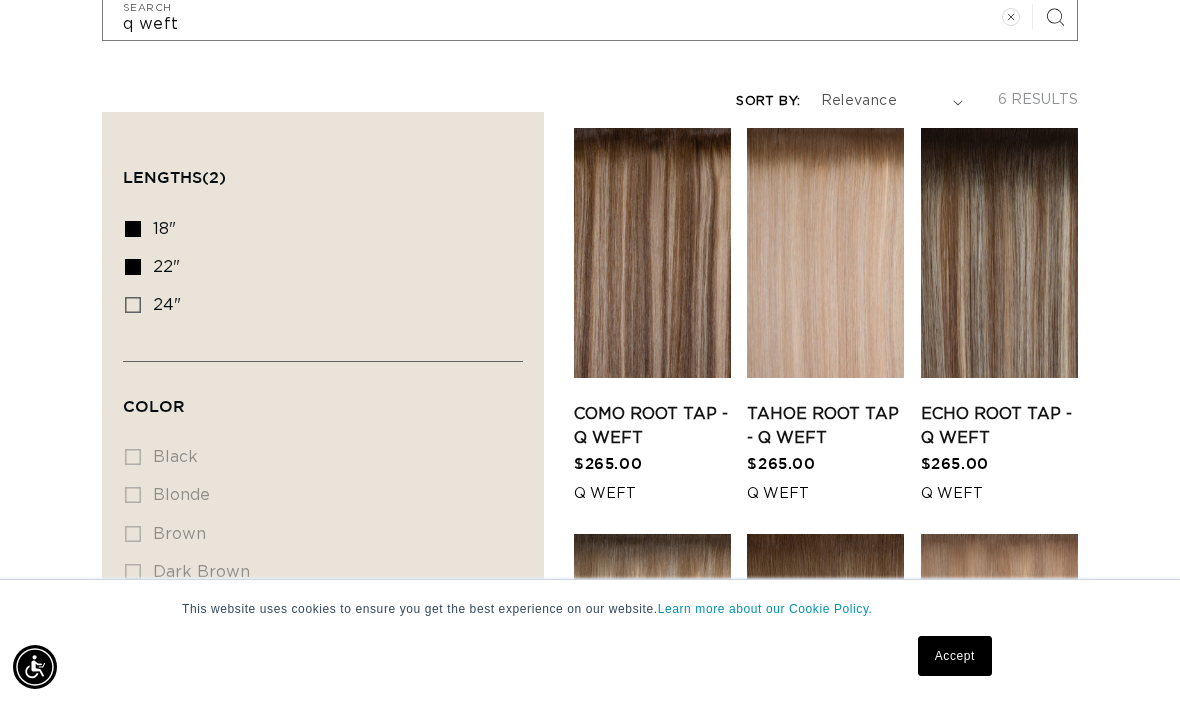 scroll, scrollTop: 426, scrollLeft: 0, axis: vertical 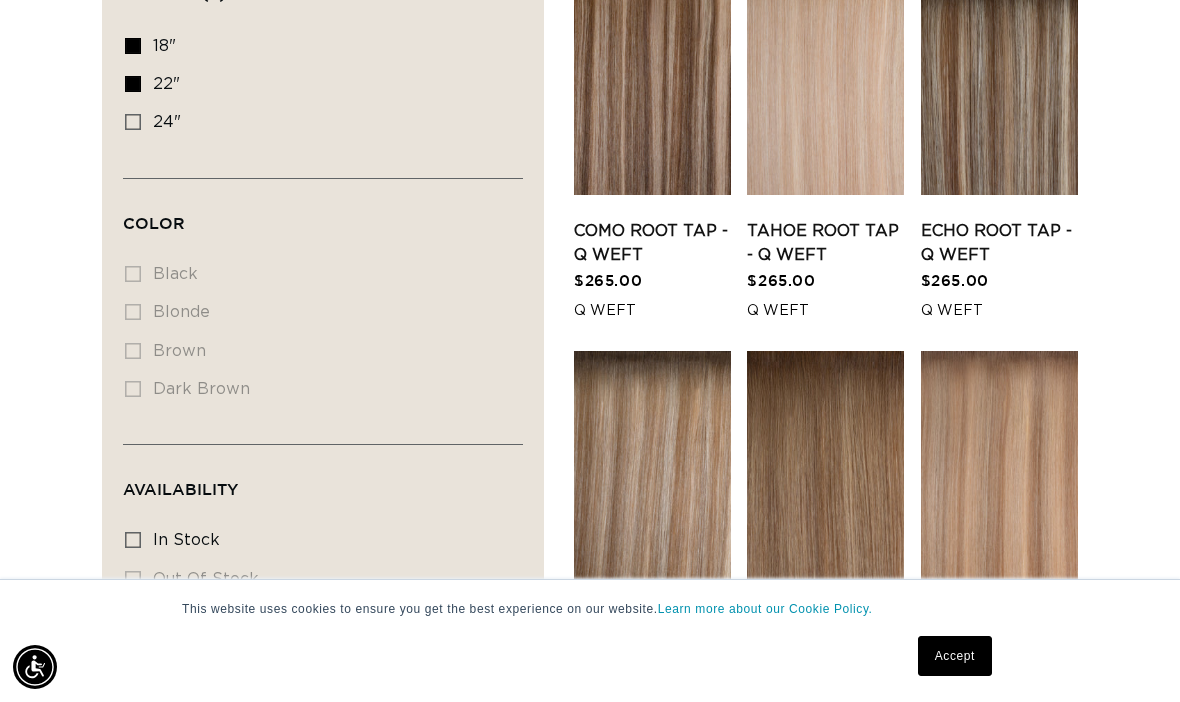 click on "[NUMBER]
[NUMBER] ([NUMBER] products)" at bounding box center [317, 123] 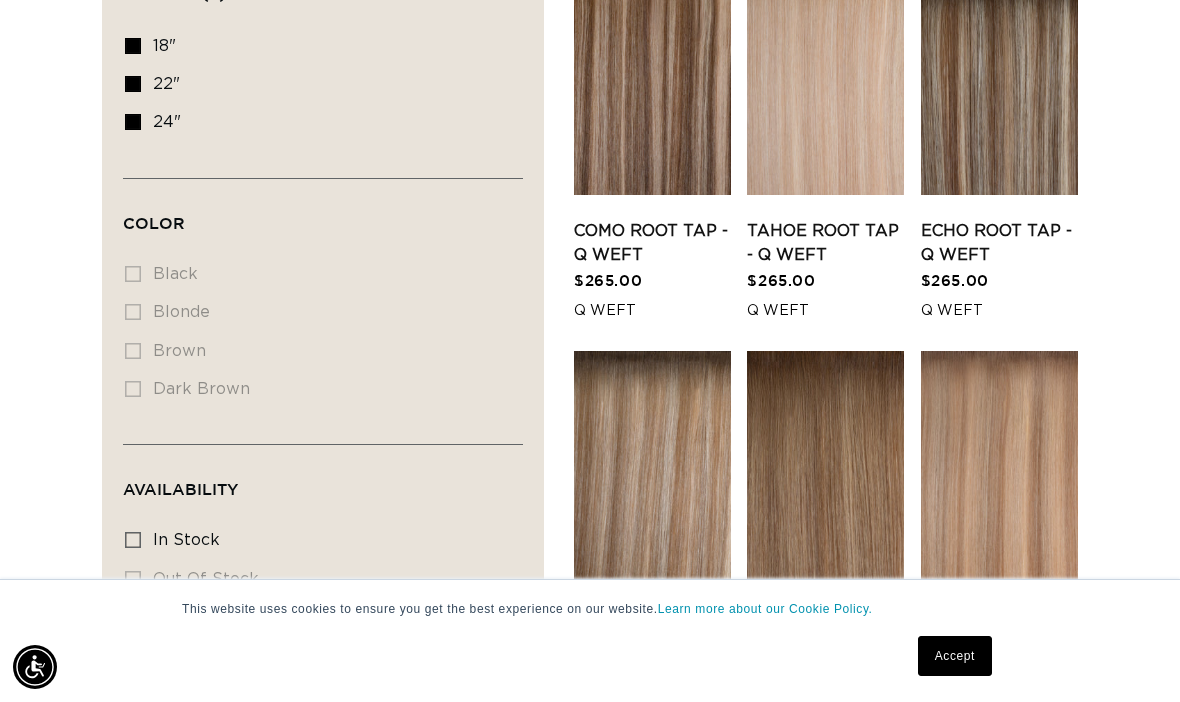 scroll, scrollTop: 489, scrollLeft: 0, axis: vertical 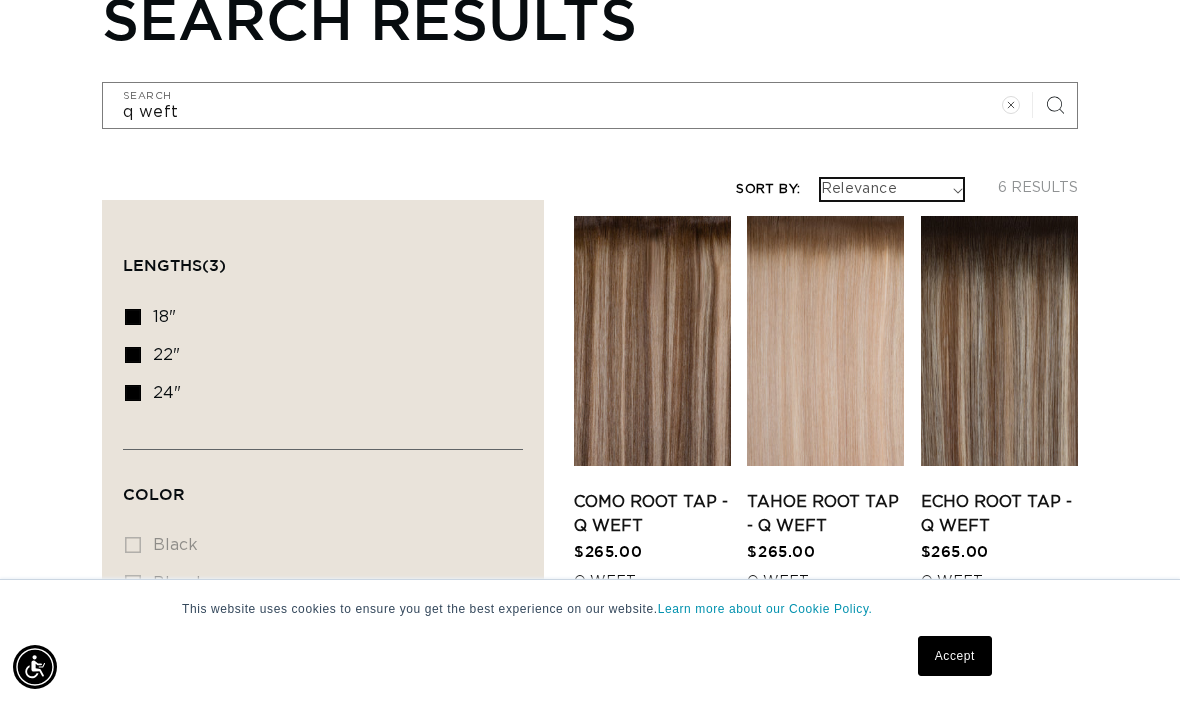 click on "Relevance
Price, low to high
Price, high to low" at bounding box center (892, 189) 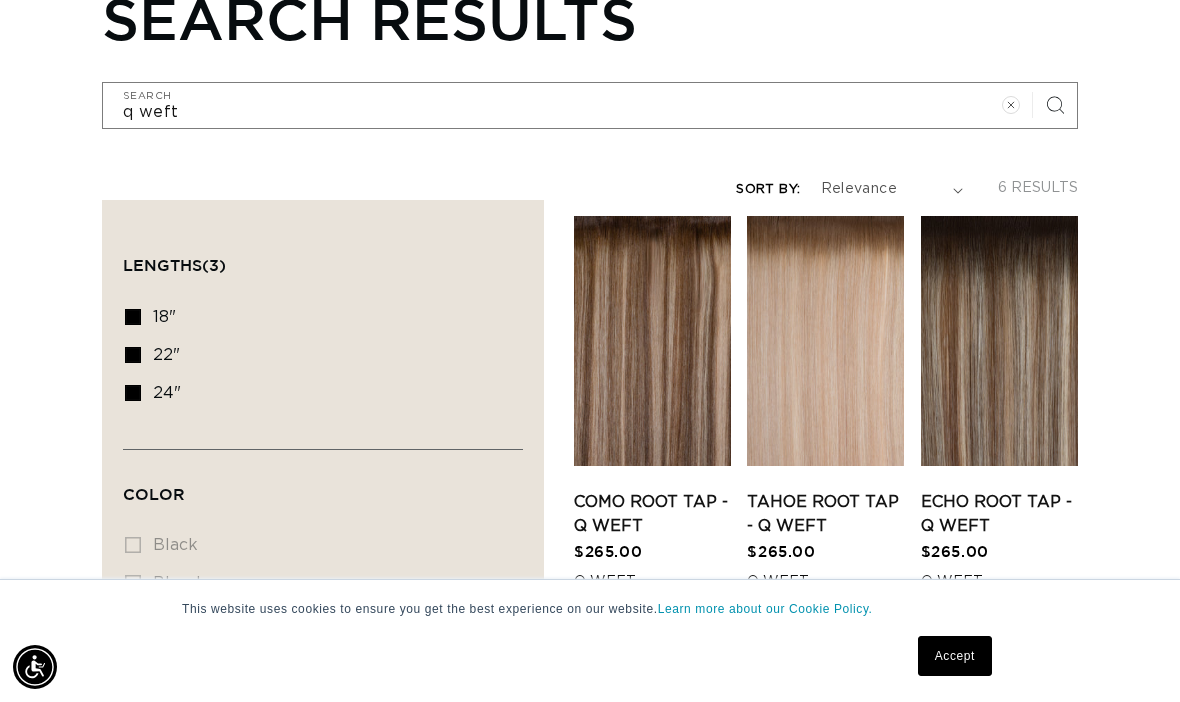click 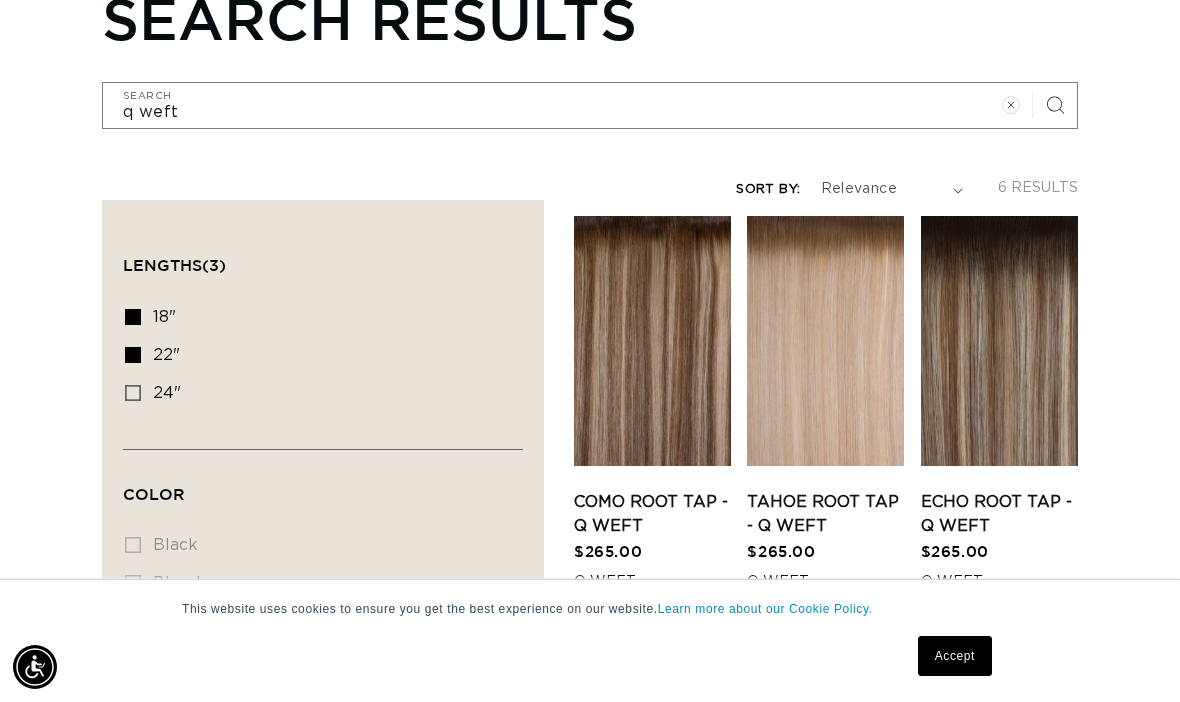 click 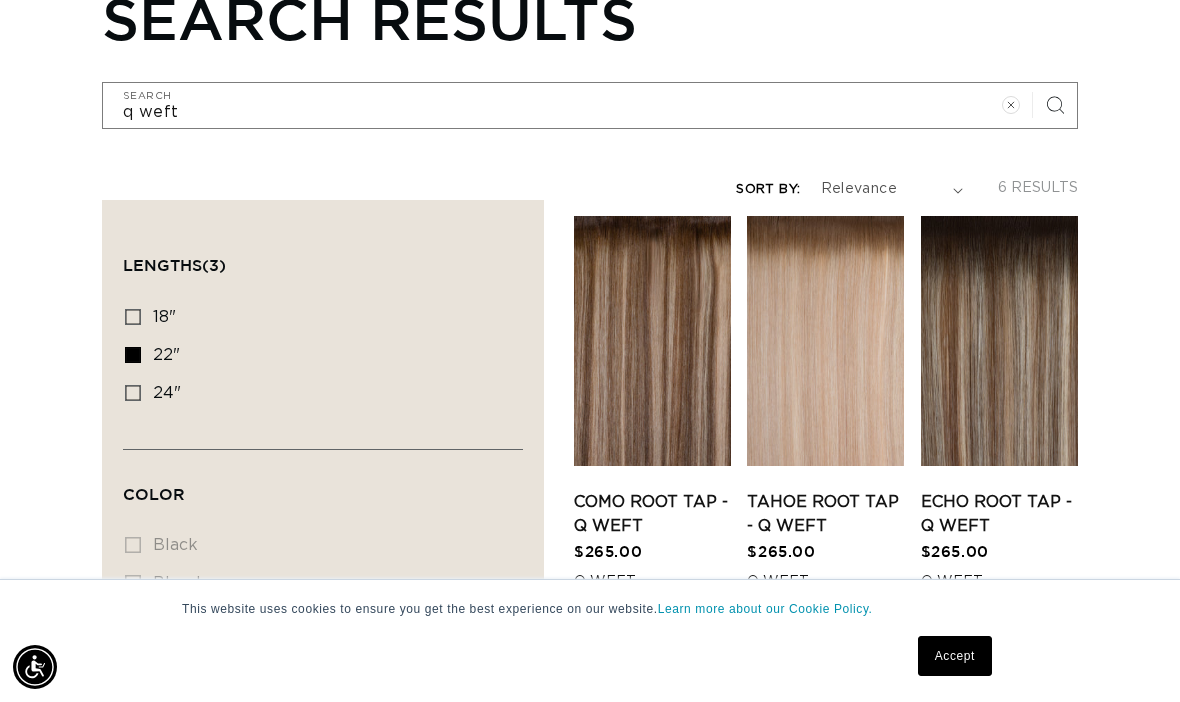 scroll, scrollTop: 0, scrollLeft: 2076, axis: horizontal 